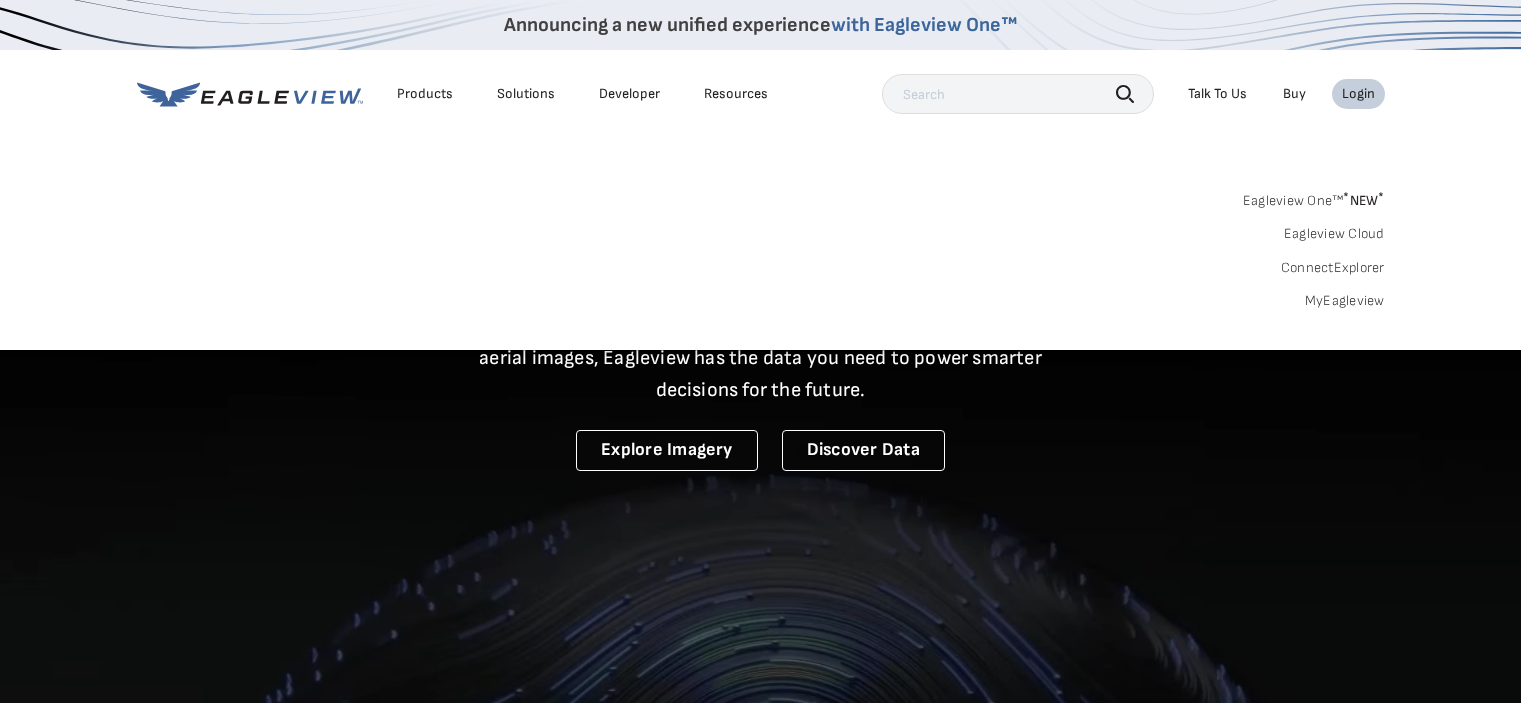 scroll, scrollTop: 0, scrollLeft: 0, axis: both 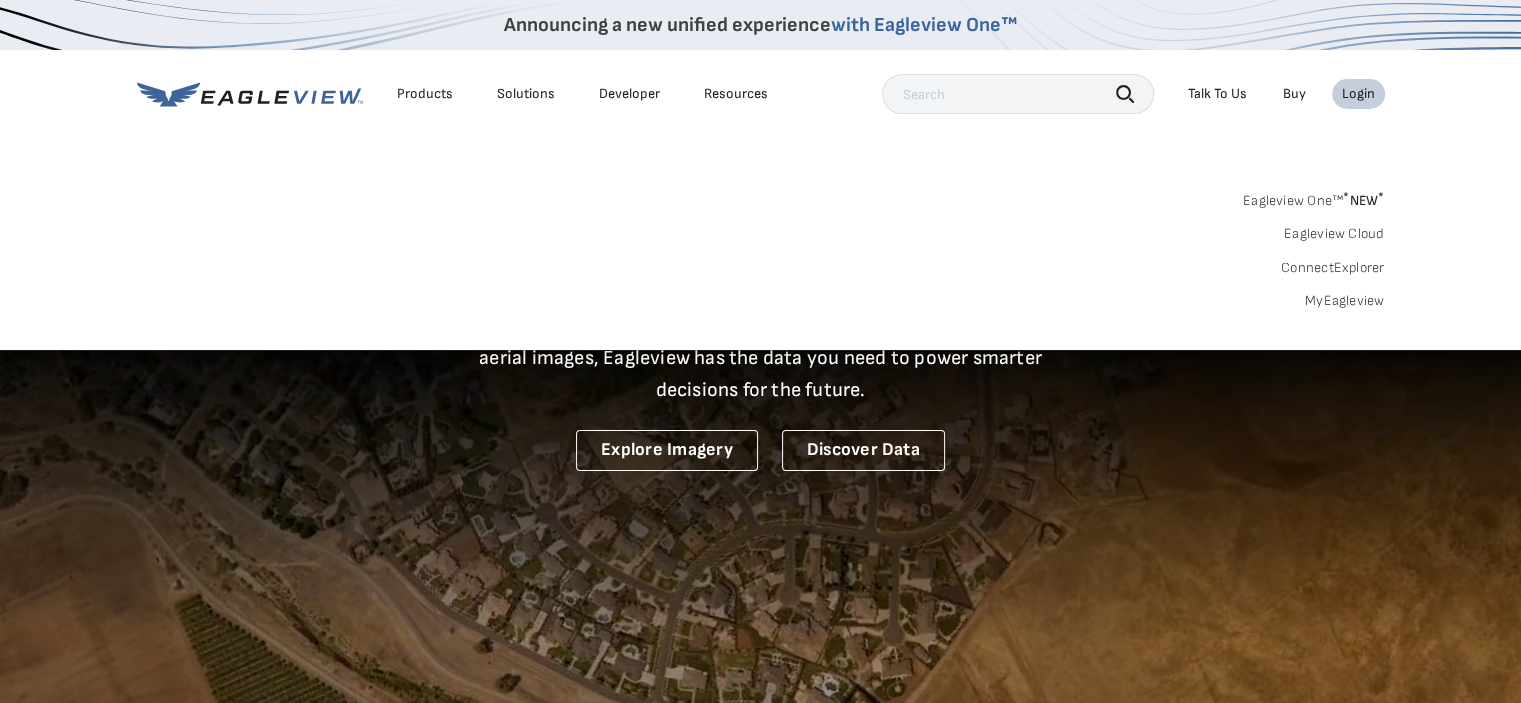 click on "MyEagleview" at bounding box center (1345, 301) 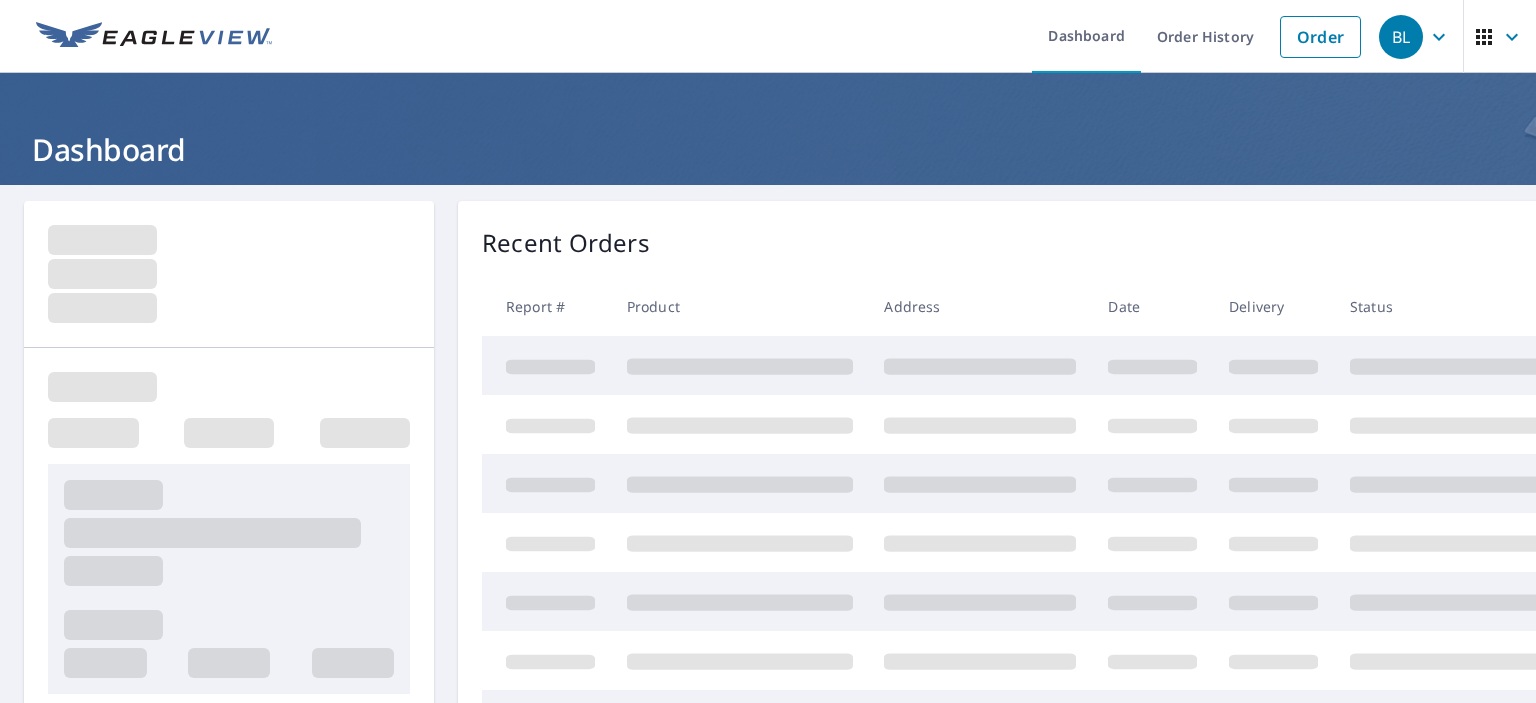 scroll, scrollTop: 0, scrollLeft: 0, axis: both 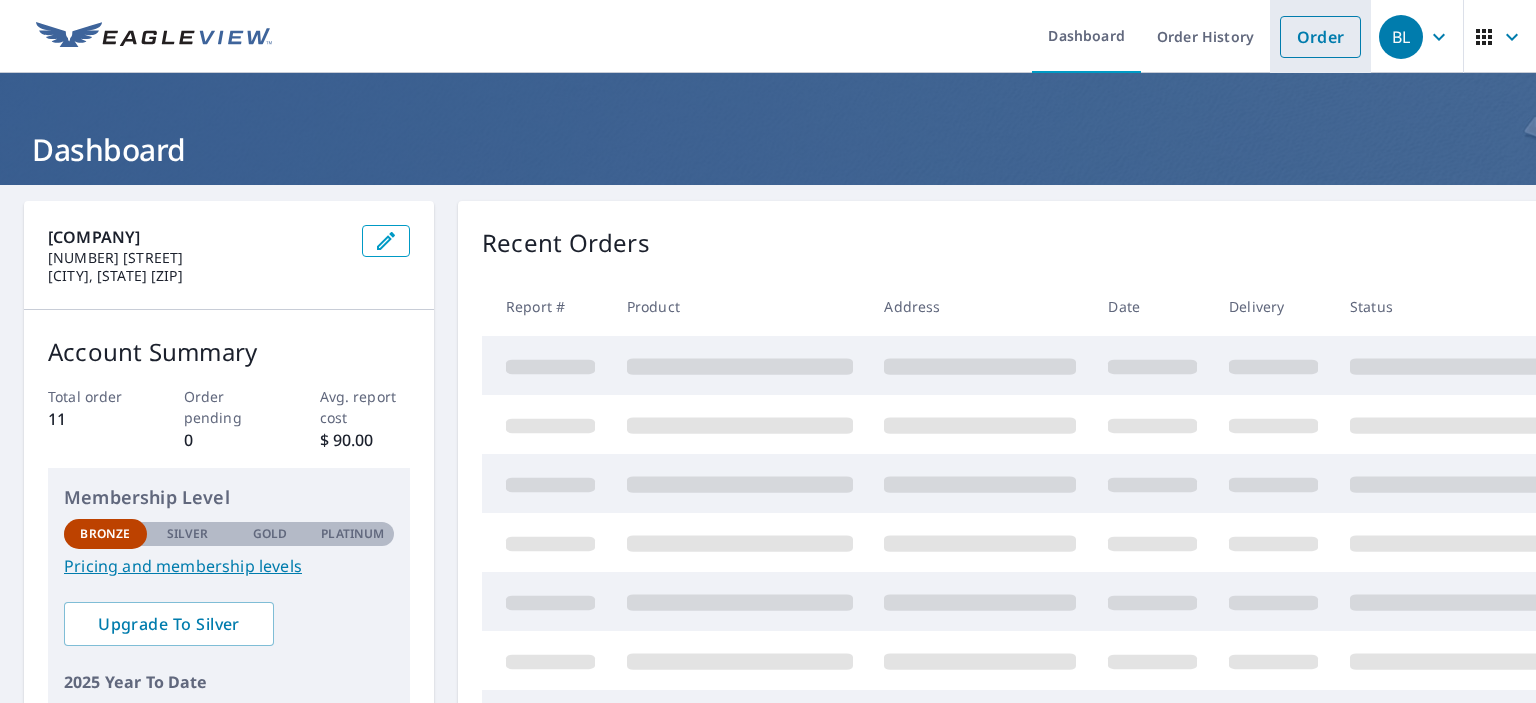 click on "Order" at bounding box center [1320, 37] 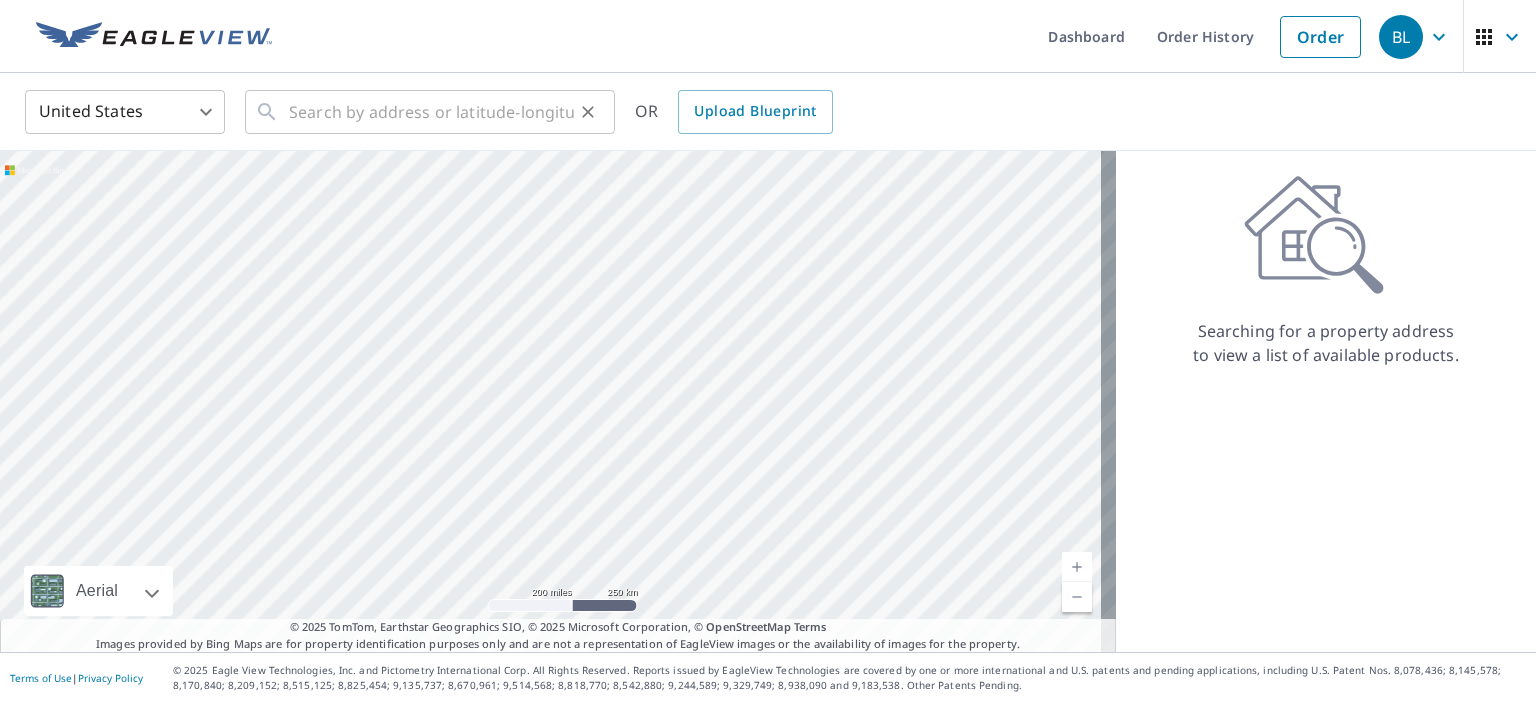 click on "​" at bounding box center (430, 112) 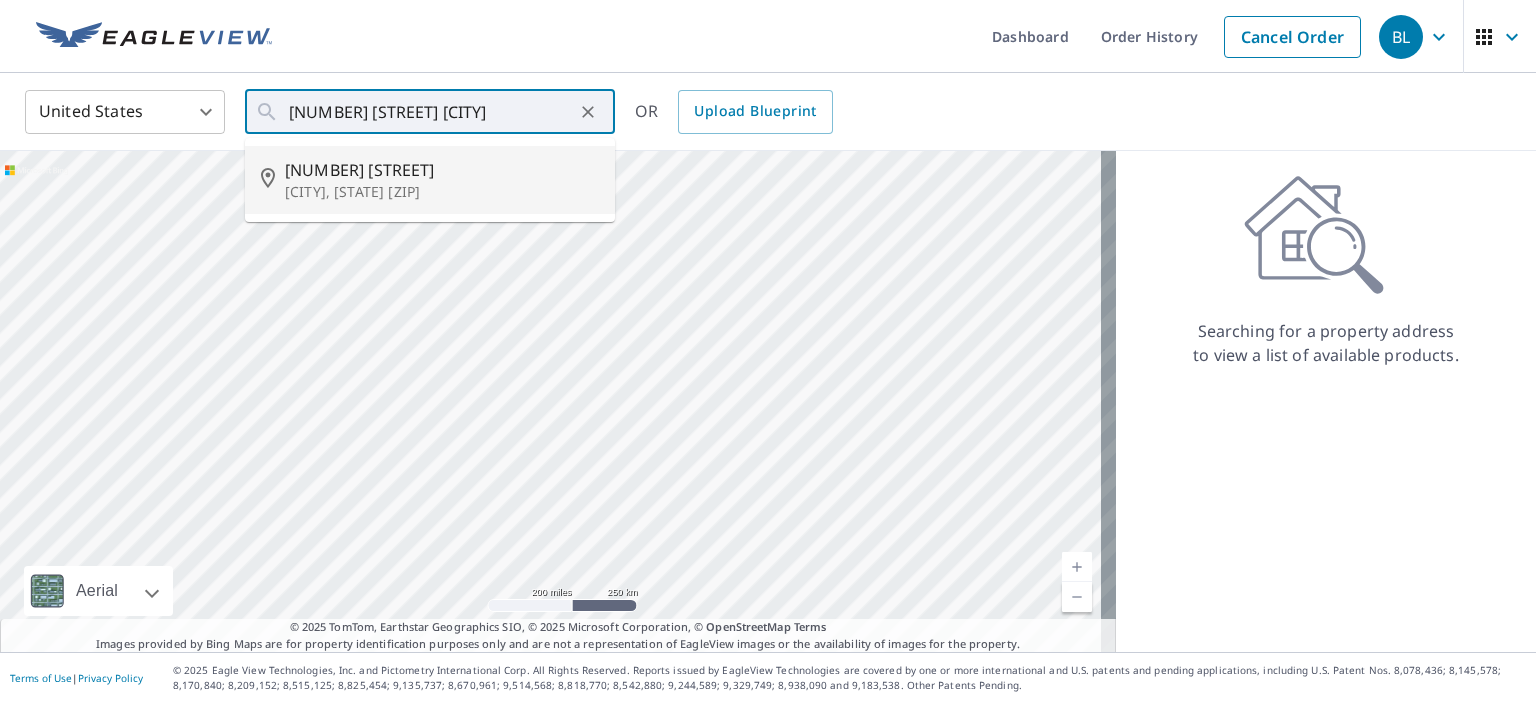 type on "208 Yellow Pine Dr Bolingbrook, IL 60440" 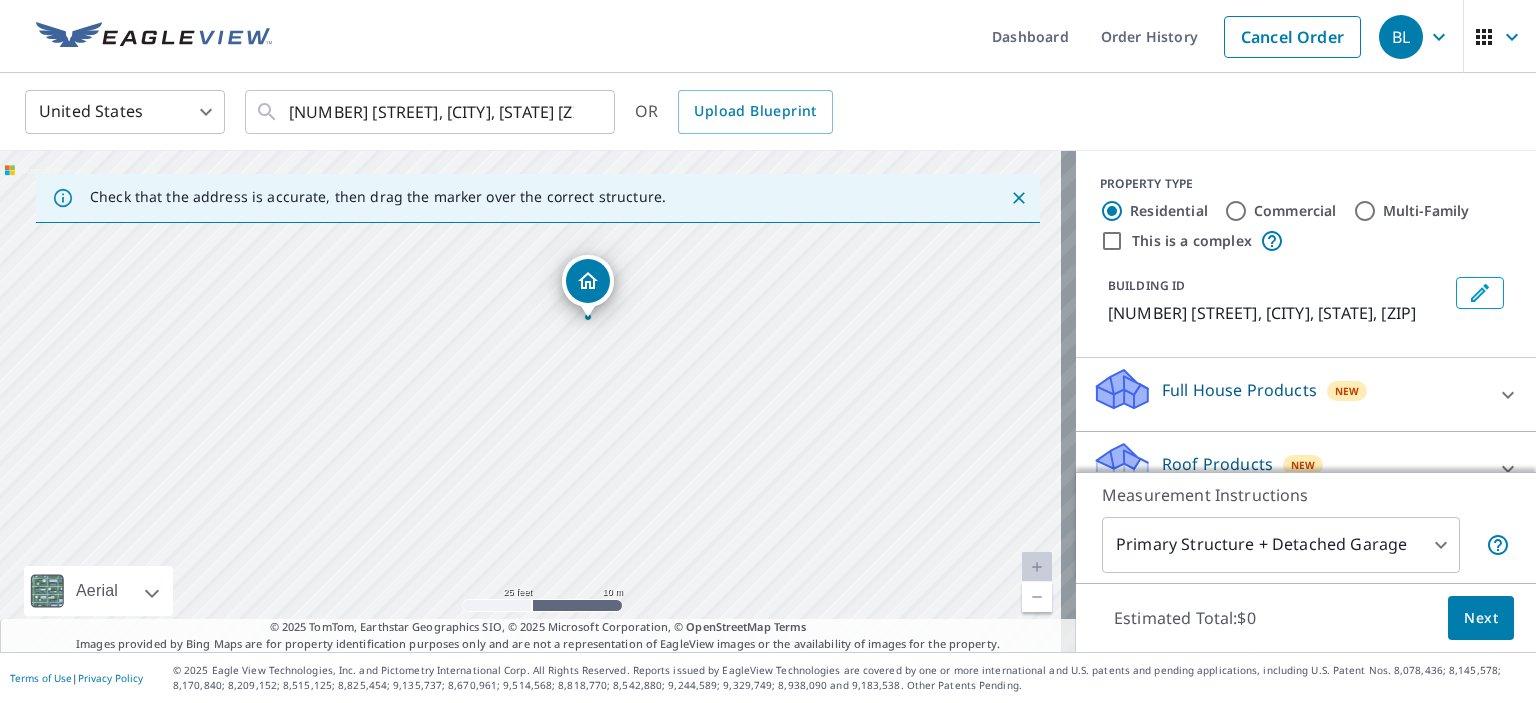 drag, startPoint x: 775, startPoint y: 345, endPoint x: 872, endPoint y: 367, distance: 99.46356 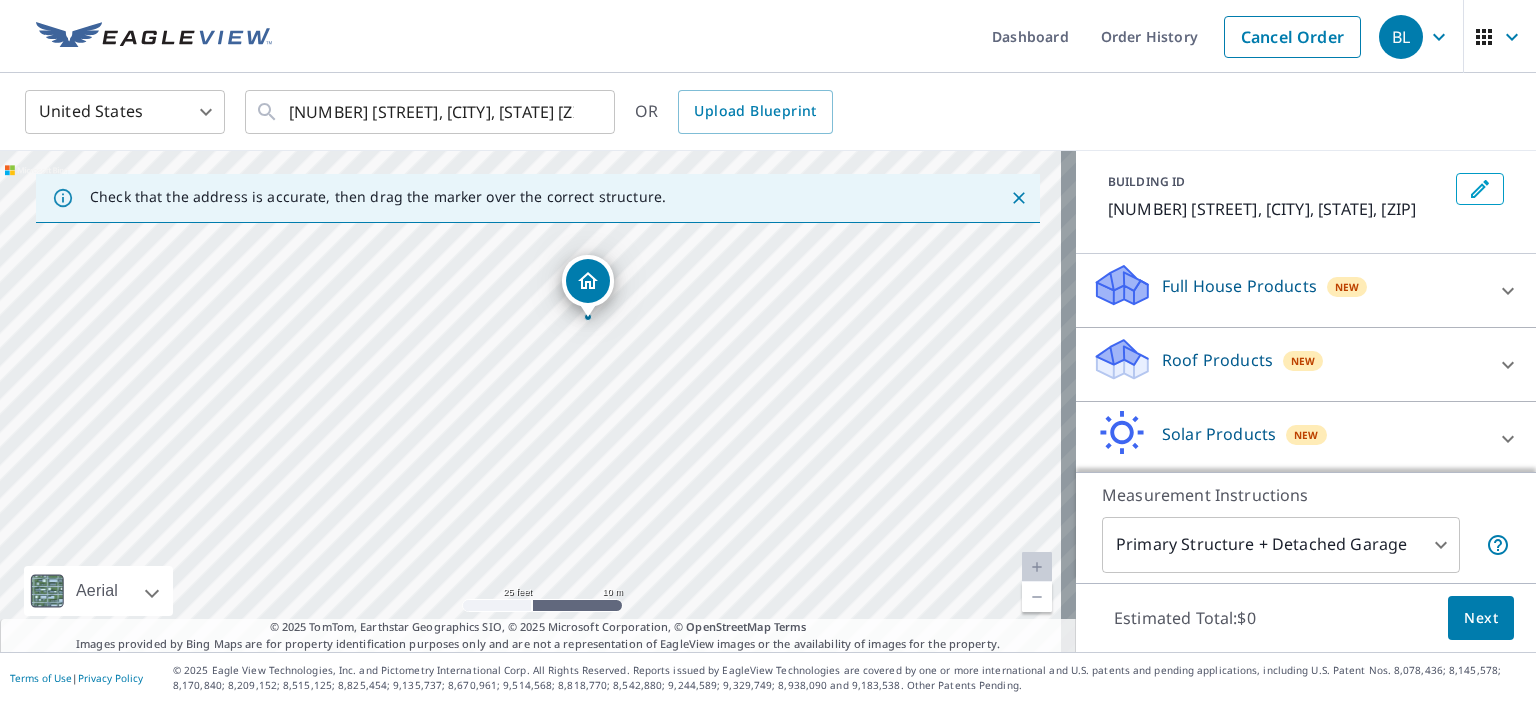 scroll, scrollTop: 133, scrollLeft: 0, axis: vertical 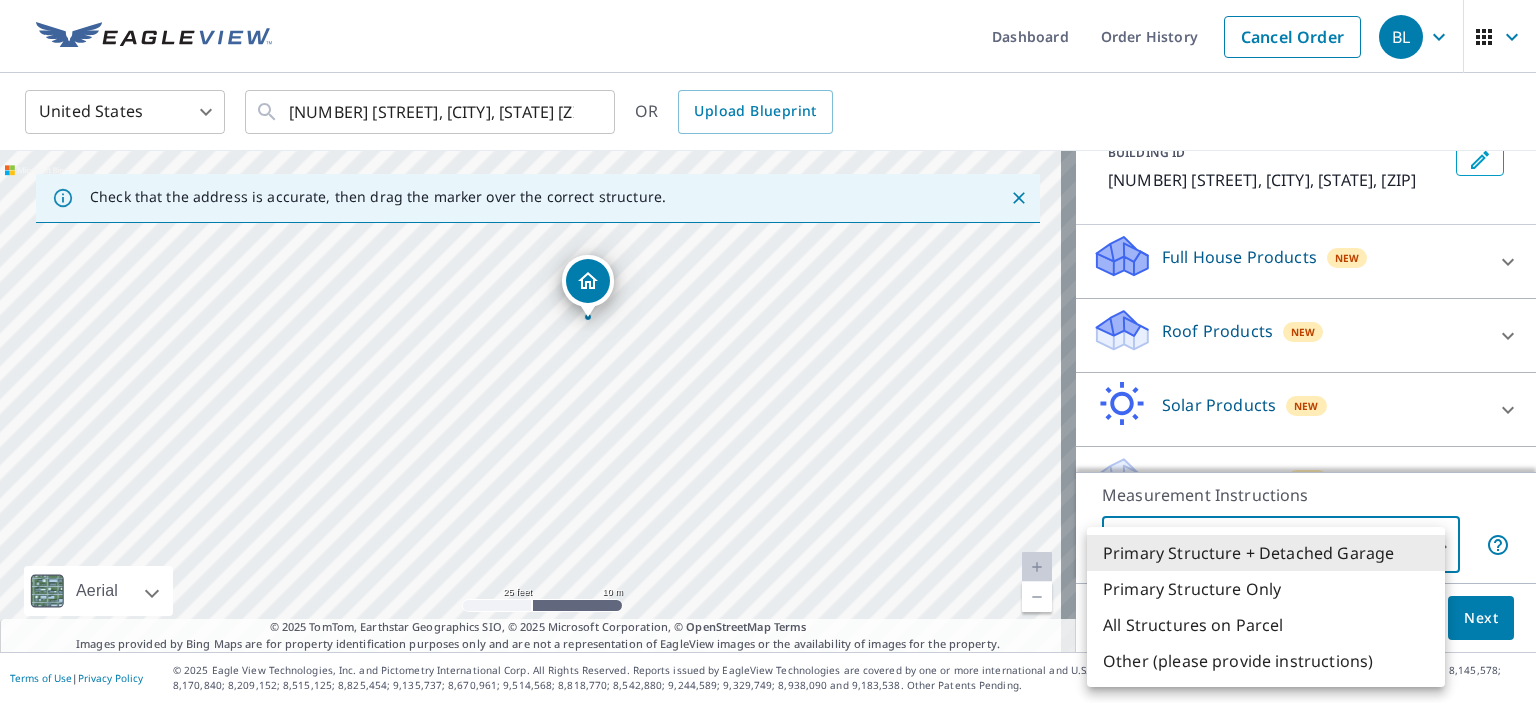 click on "BL BL
Dashboard Order History Cancel Order BL United States US ​ 208 Yellow Pine Dr Bolingbrook, IL 60440 ​ OR Upload Blueprint Check that the address is accurate, then drag the marker over the correct structure. 208 Yellow Pine Dr Bolingbrook, IL 60440 Aerial Road A standard road map Aerial A detailed look from above Labels Labels 25 feet 10 m © 2025 TomTom, © Vexcel Imaging, © 2025 Microsoft Corporation,  © OpenStreetMap Terms © 2025 TomTom, Earthstar Geographics SIO, © 2025 Microsoft Corporation, ©   OpenStreetMap   Terms Images provided by Bing Maps are for property identification purposes only and are not a representation of EagleView images or the availability of images for the property. PROPERTY TYPE Residential Commercial Multi-Family This is a complex BUILDING ID 208 Yellow Pine Dr, Bolingbrook, IL, 60440 Full House Products New Full House™ $105 Roof Products New Premium $32.75 - $87 Gutter $13.75 Bid Perfect™ $18 Solar Products New Inform Essentials+ $63.25 Inform Advanced $79 1" at bounding box center [768, 351] 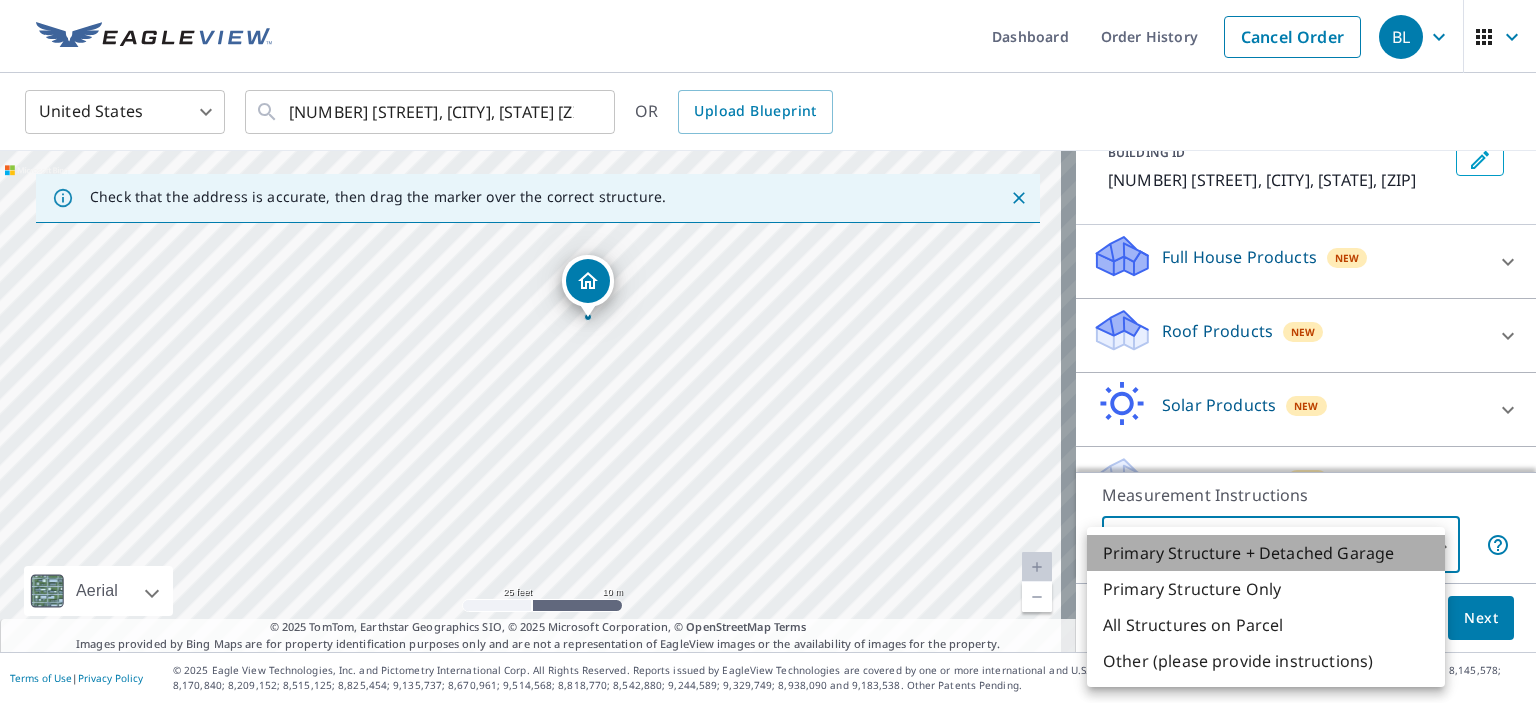 click on "Primary Structure + Detached Garage" at bounding box center [1266, 553] 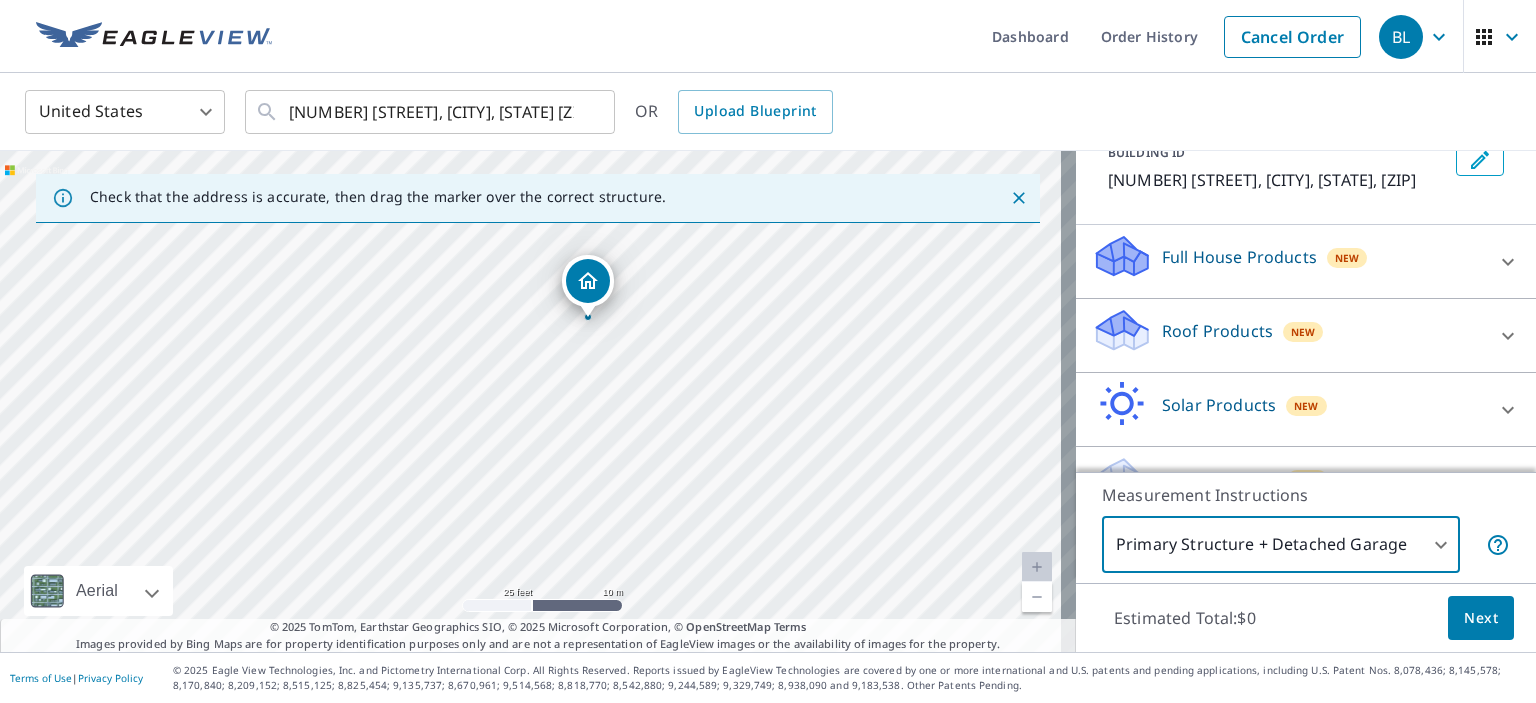 click on "BL BL
Dashboard Order History Cancel Order BL United States US ​ 208 Yellow Pine Dr Bolingbrook, IL 60440 ​ OR Upload Blueprint Check that the address is accurate, then drag the marker over the correct structure. 208 Yellow Pine Dr Bolingbrook, IL 60440 Aerial Road A standard road map Aerial A detailed look from above Labels Labels 25 feet 10 m © 2025 TomTom, © Vexcel Imaging, © 2025 Microsoft Corporation,  © OpenStreetMap Terms © 2025 TomTom, Earthstar Geographics SIO, © 2025 Microsoft Corporation, ©   OpenStreetMap   Terms Images provided by Bing Maps are for property identification purposes only and are not a representation of EagleView images or the availability of images for the property. PROPERTY TYPE Residential Commercial Multi-Family This is a complex BUILDING ID 208 Yellow Pine Dr, Bolingbrook, IL, 60440 Full House Products New Full House™ $105 Roof Products New Premium $32.75 - $87 Gutter $13.75 Bid Perfect™ $18 Solar Products New Inform Essentials+ $63.25 Inform Advanced $79 1" at bounding box center [768, 351] 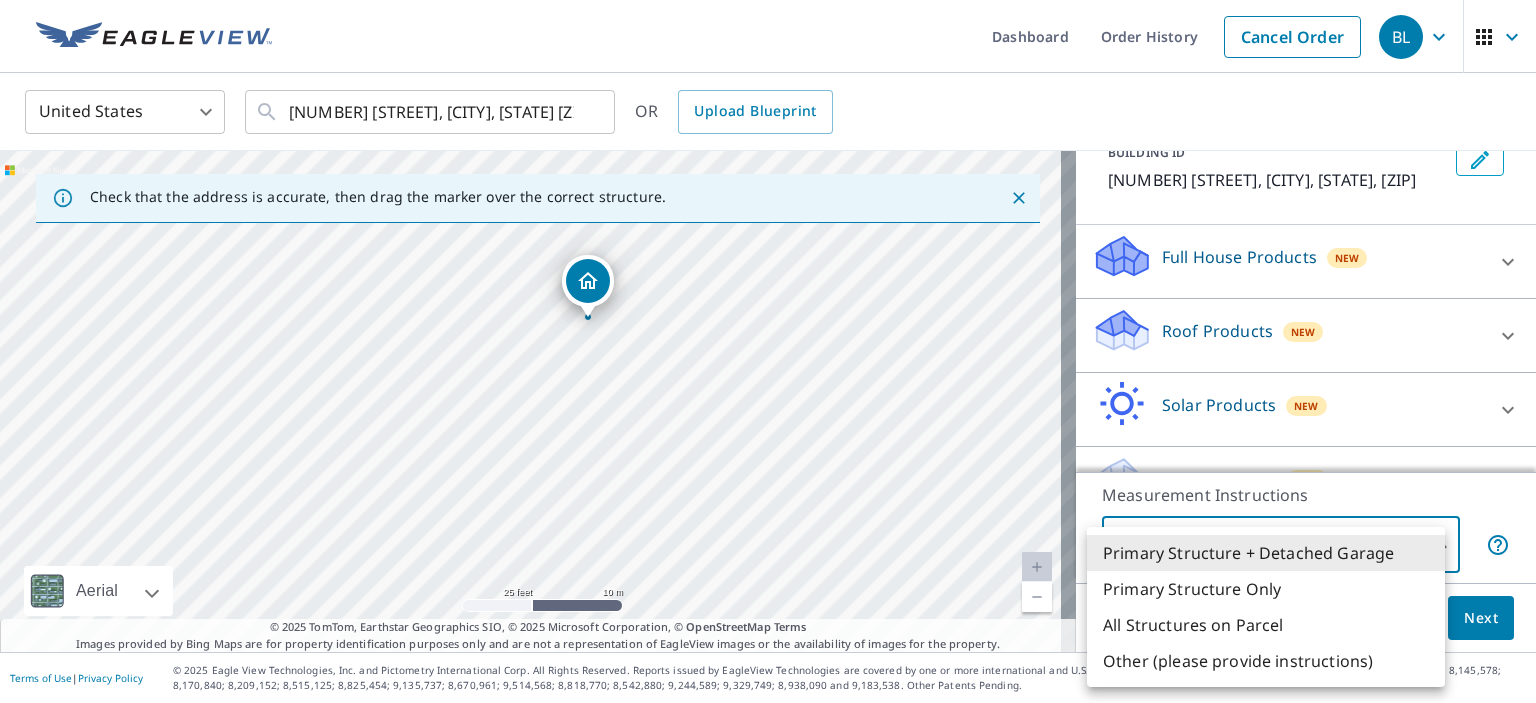 click on "All Structures on Parcel" at bounding box center (1266, 625) 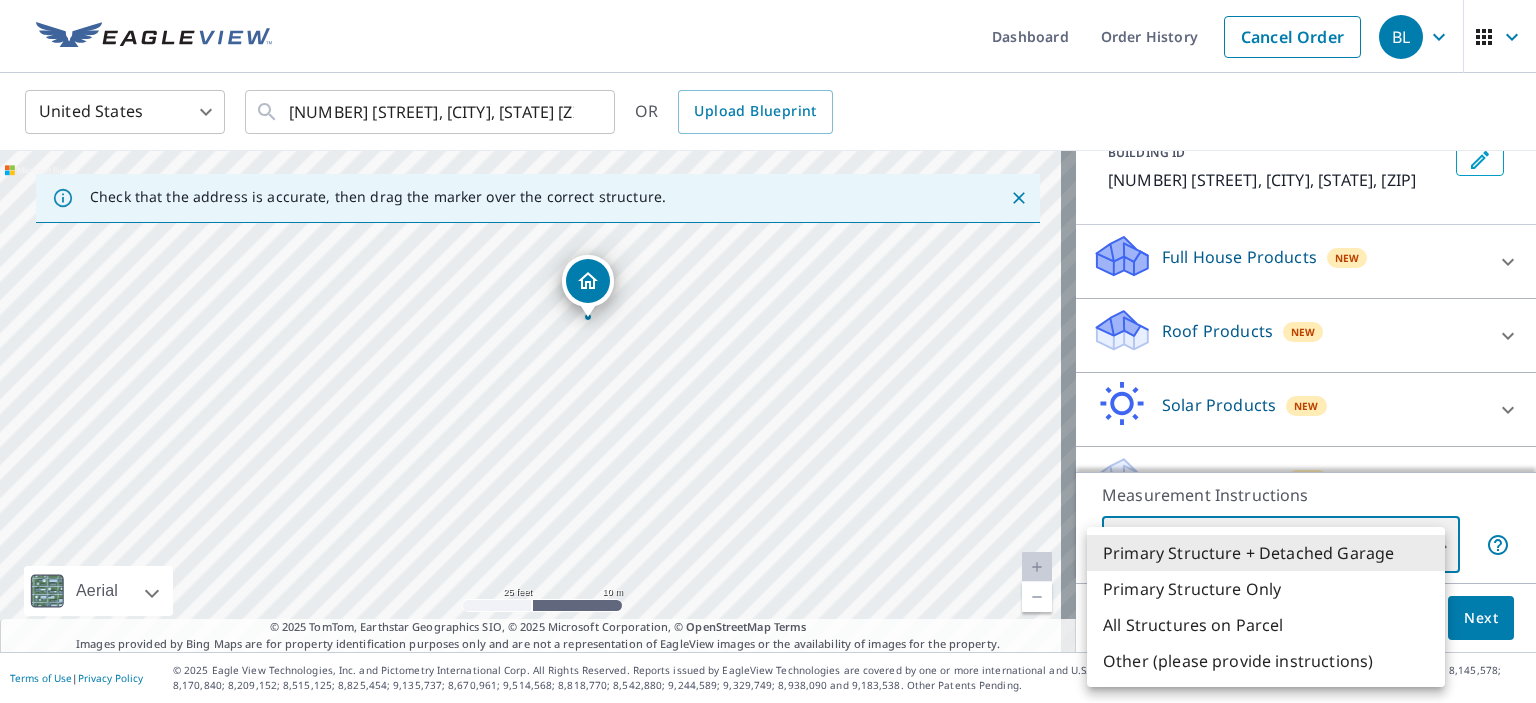 type on "3" 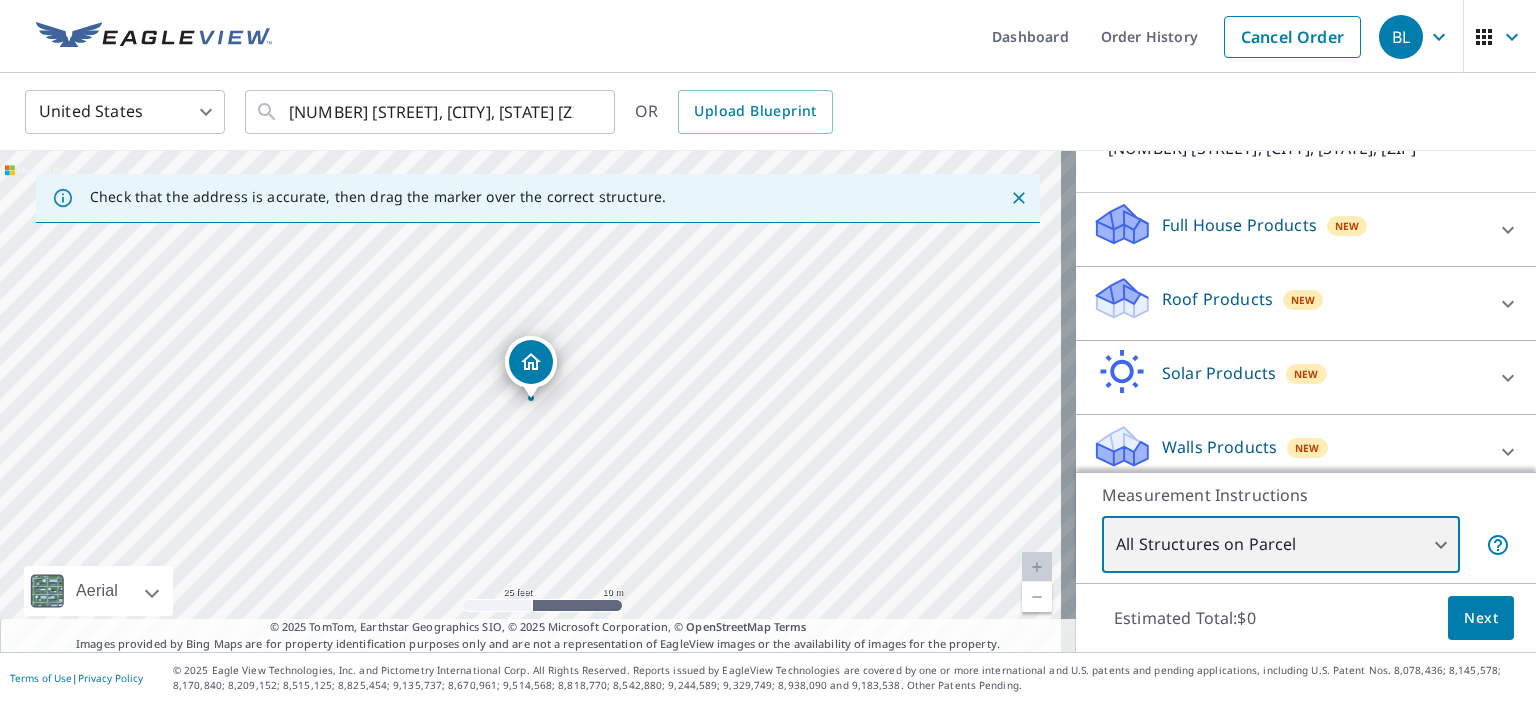 scroll, scrollTop: 180, scrollLeft: 0, axis: vertical 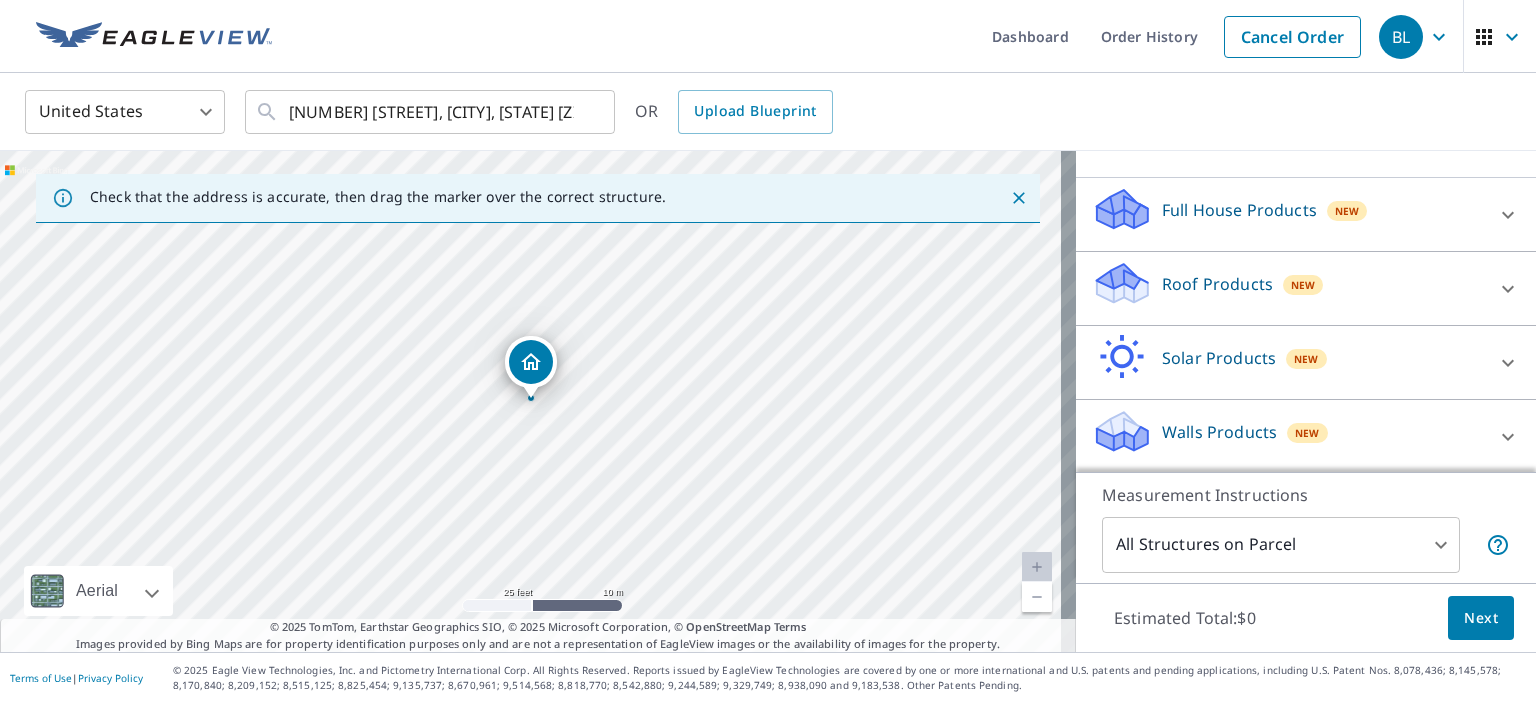 click on "Walls Products" at bounding box center (1219, 432) 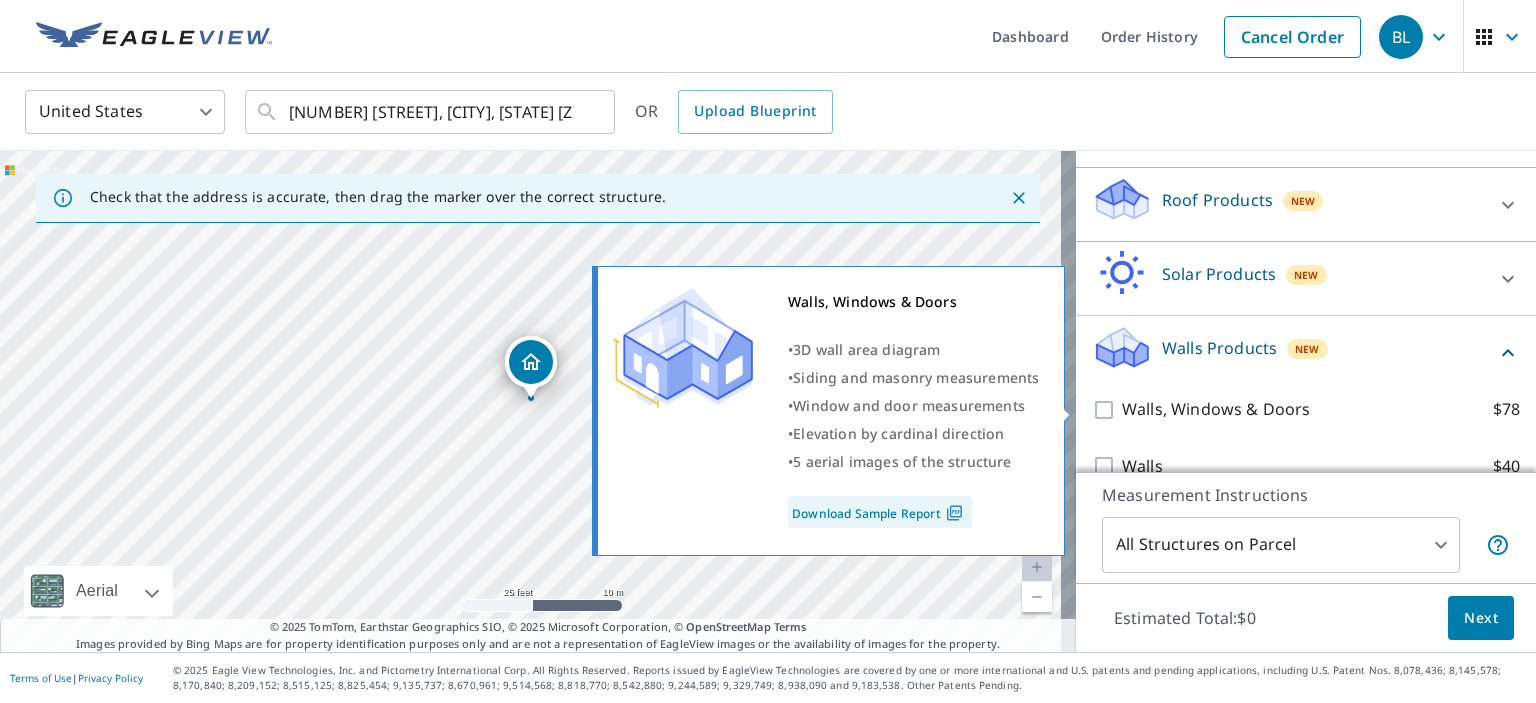 scroll, scrollTop: 293, scrollLeft: 0, axis: vertical 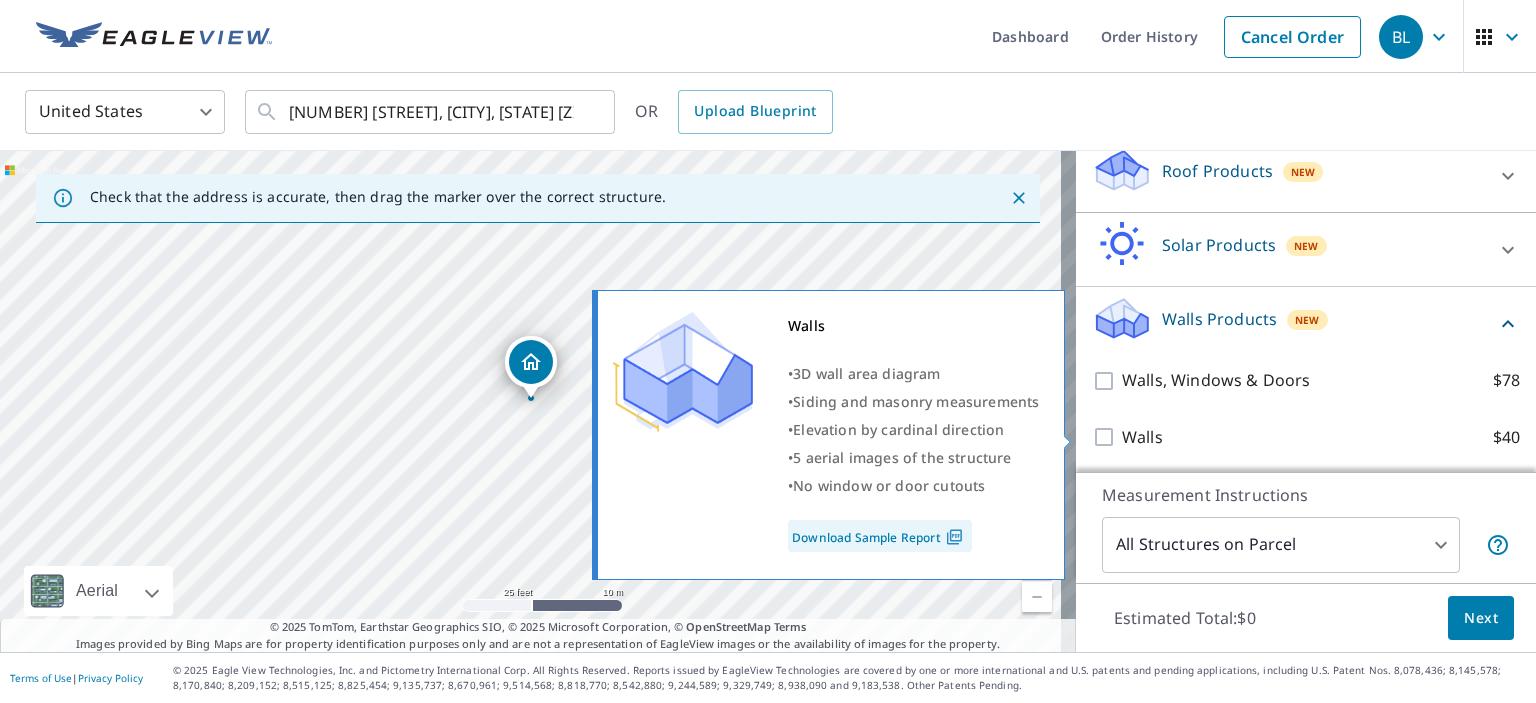 click on "Walls $40" at bounding box center [1321, 437] 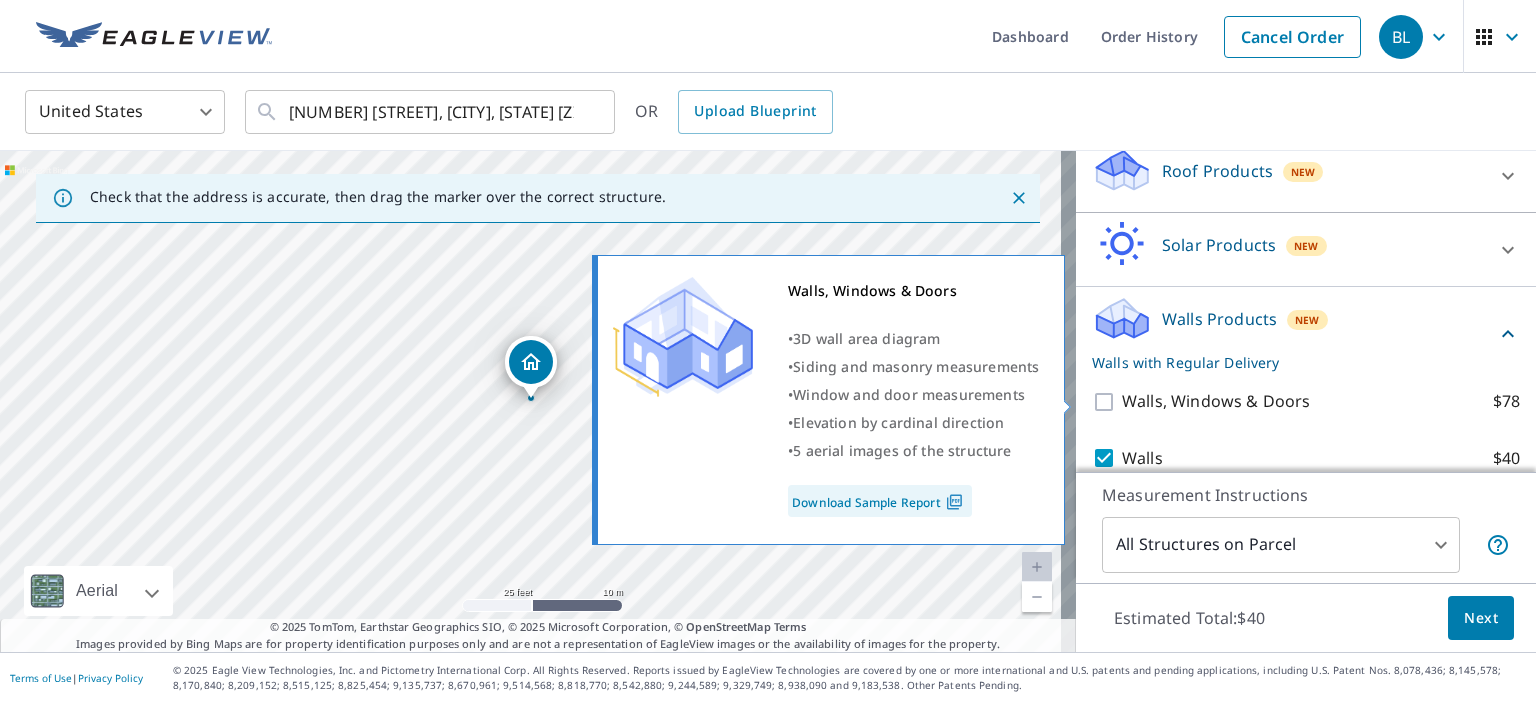 click on "Walls, Windows & Doors" at bounding box center [1216, 401] 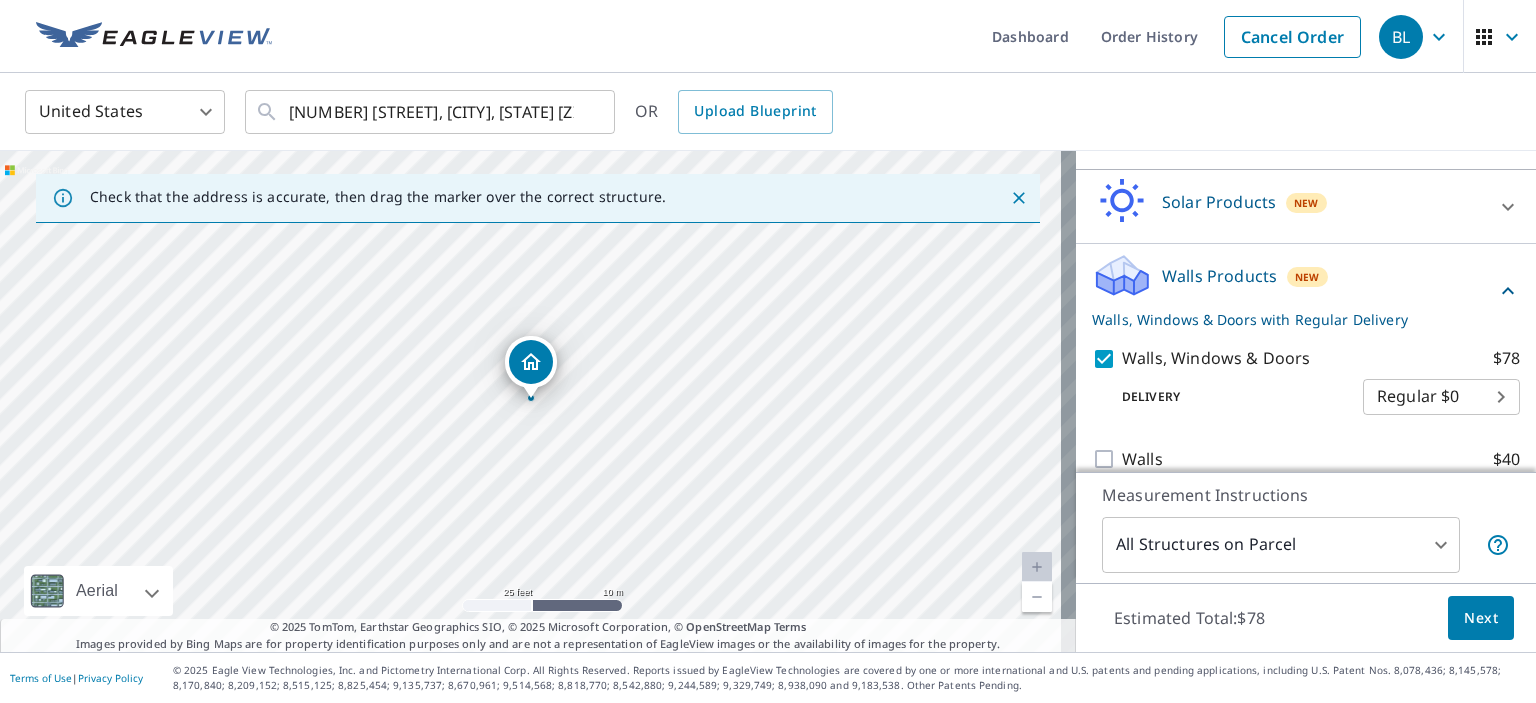 scroll, scrollTop: 358, scrollLeft: 0, axis: vertical 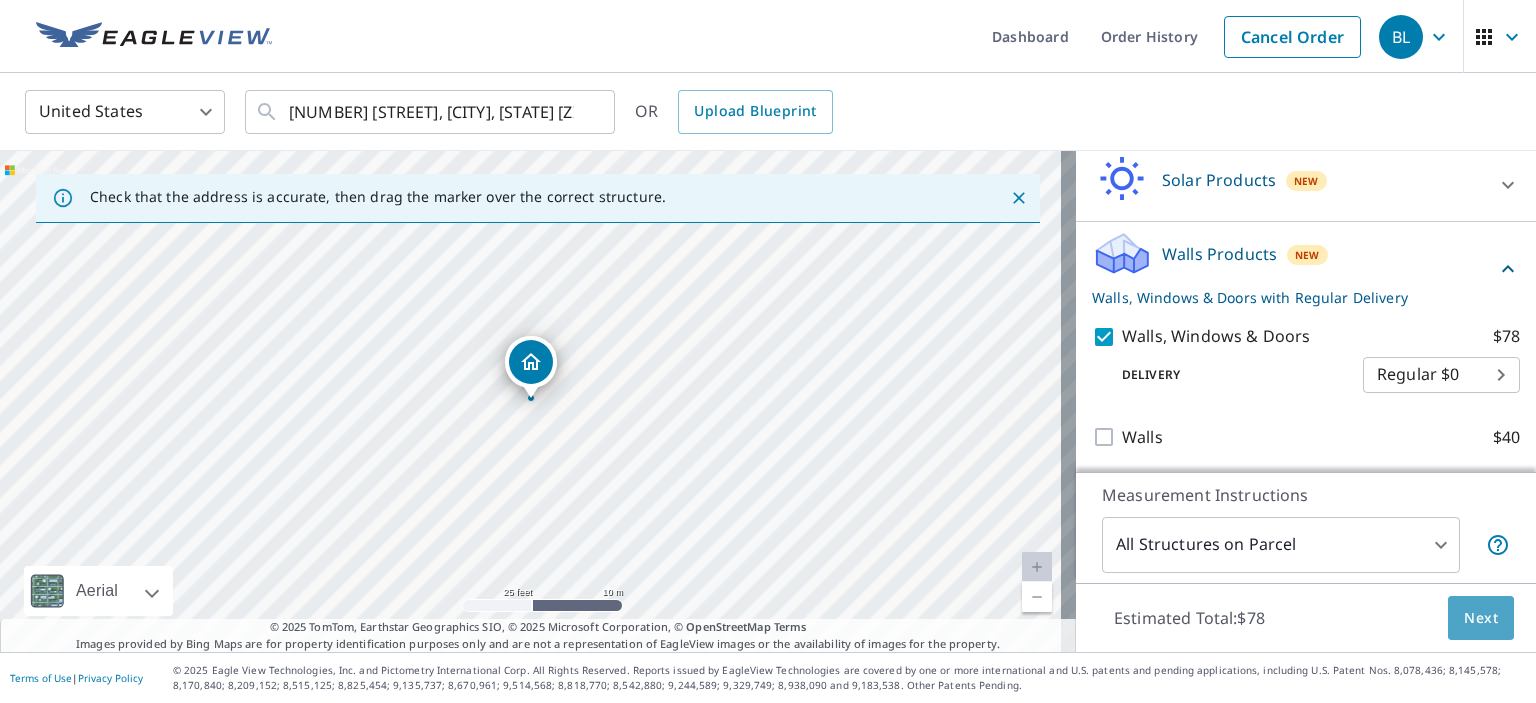 click on "Next" at bounding box center [1481, 618] 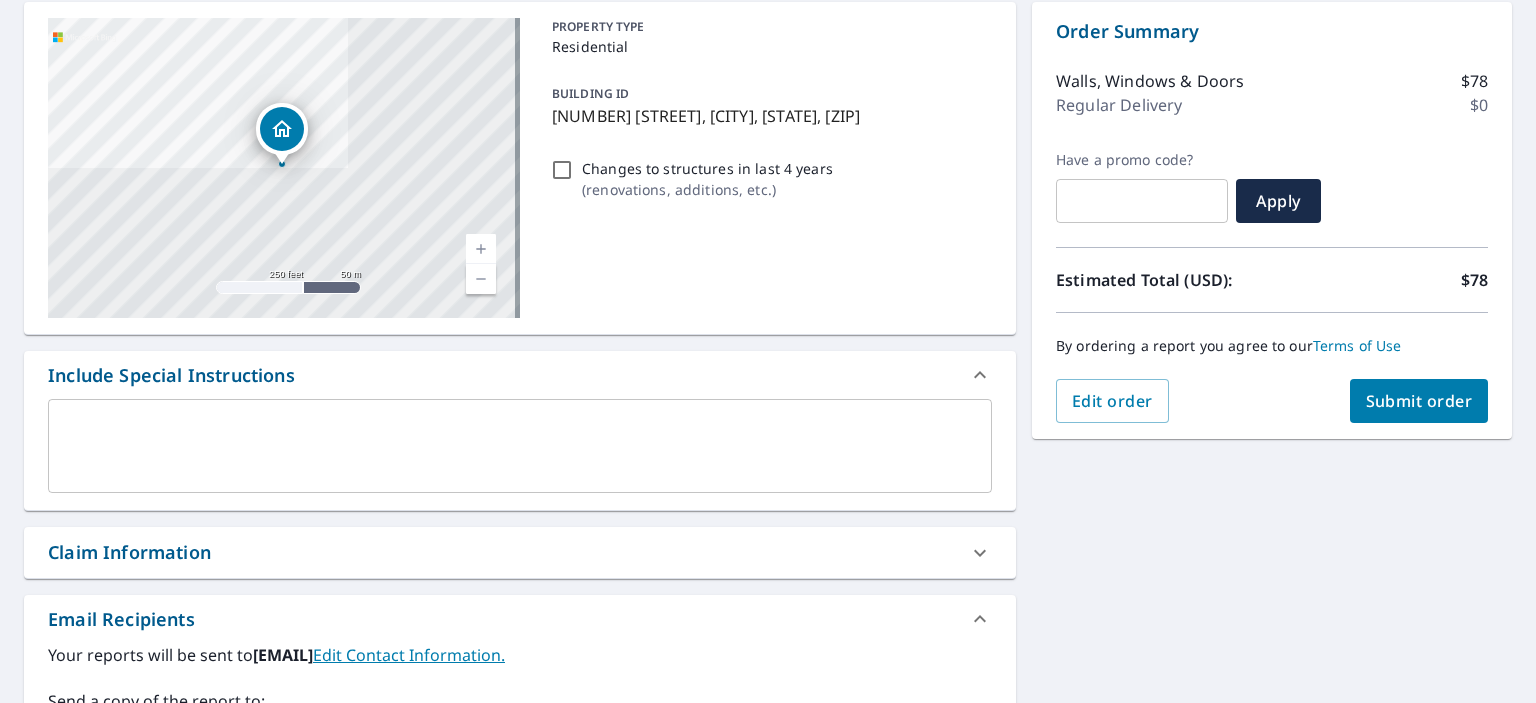 scroll, scrollTop: 154, scrollLeft: 0, axis: vertical 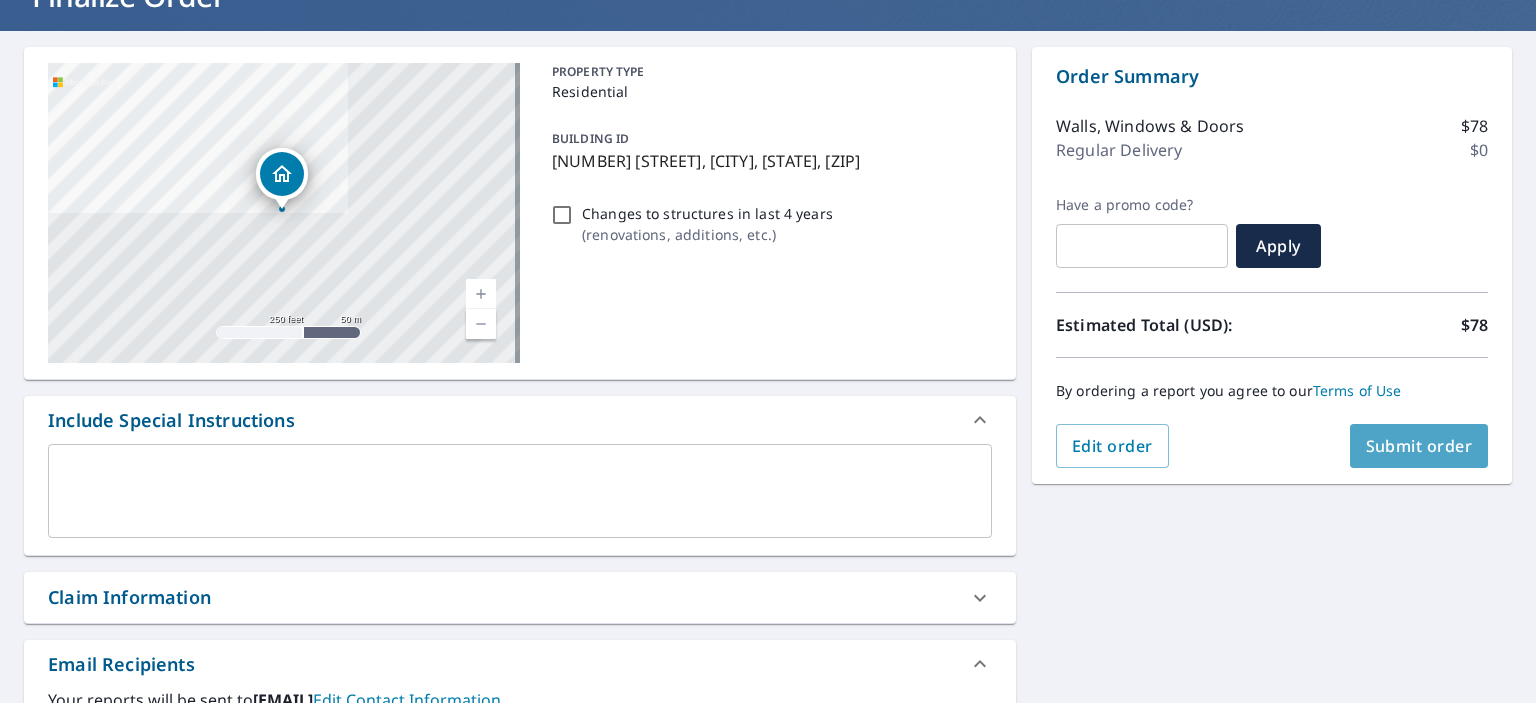 click on "Submit order" at bounding box center (1419, 446) 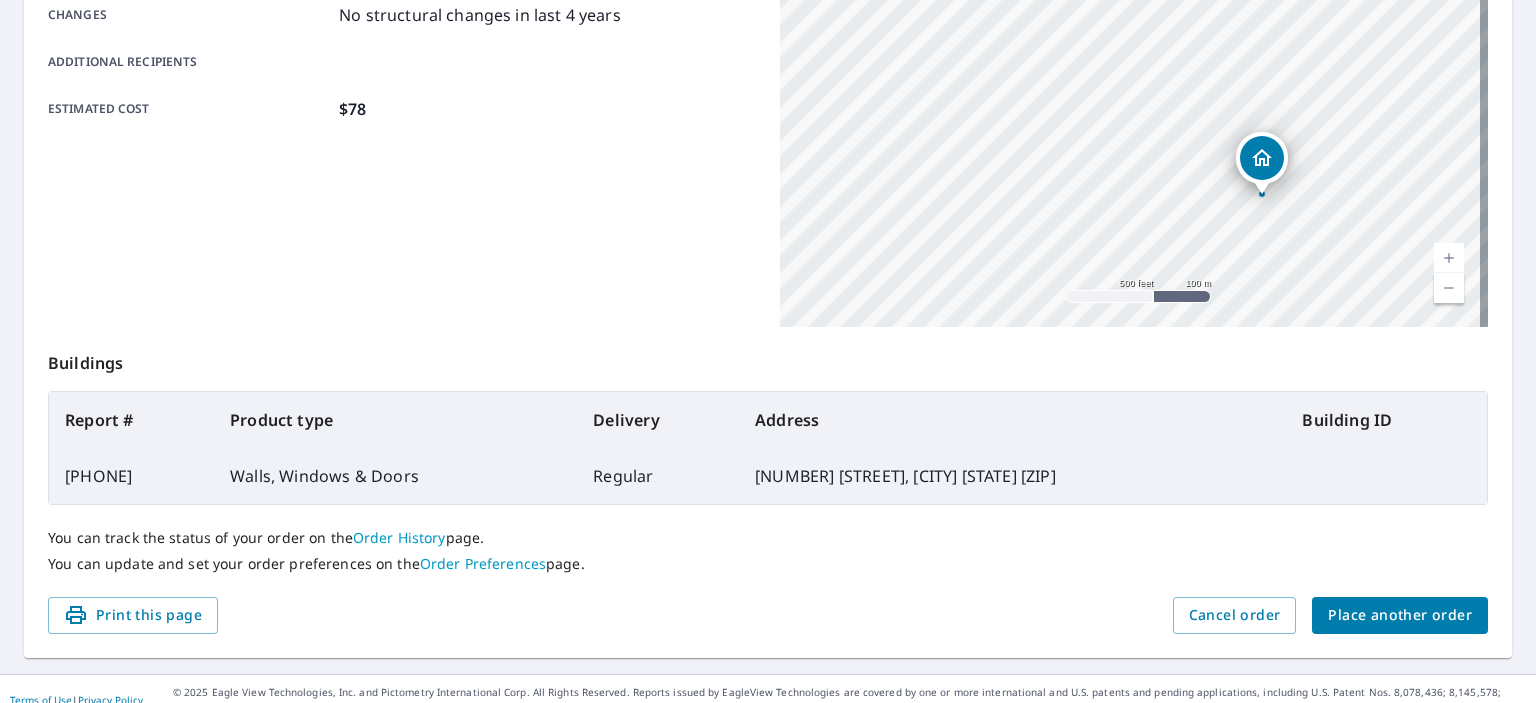 scroll, scrollTop: 472, scrollLeft: 0, axis: vertical 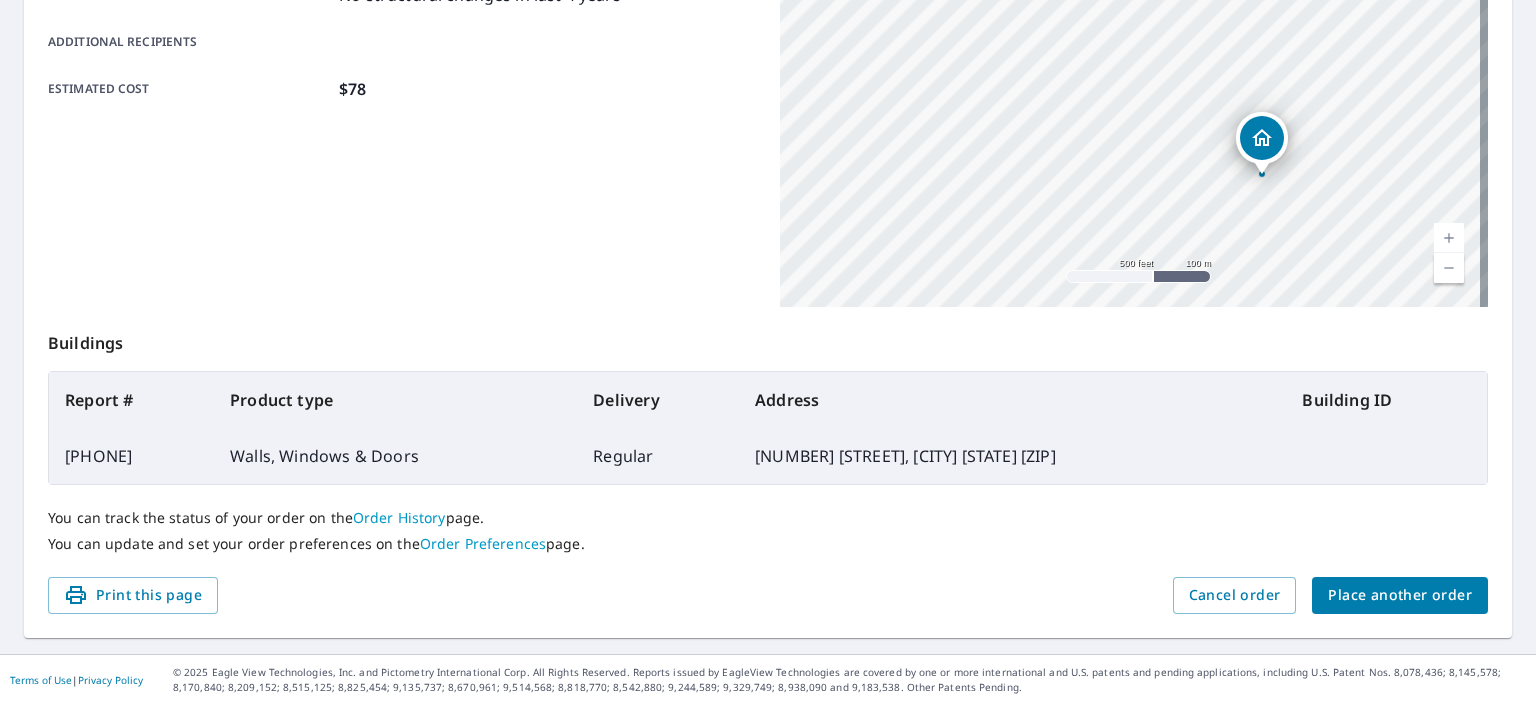 click on "Place another order" at bounding box center (1400, 595) 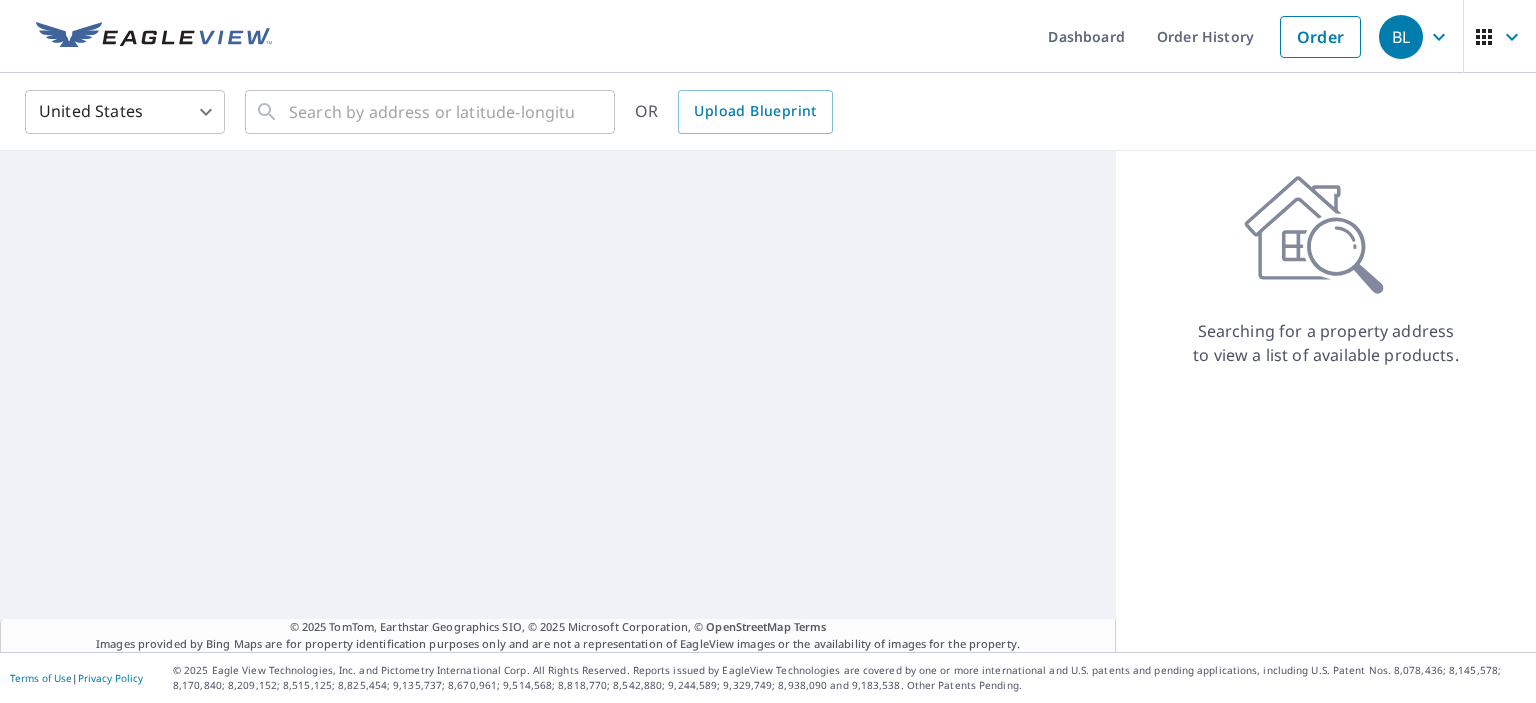 scroll, scrollTop: 0, scrollLeft: 0, axis: both 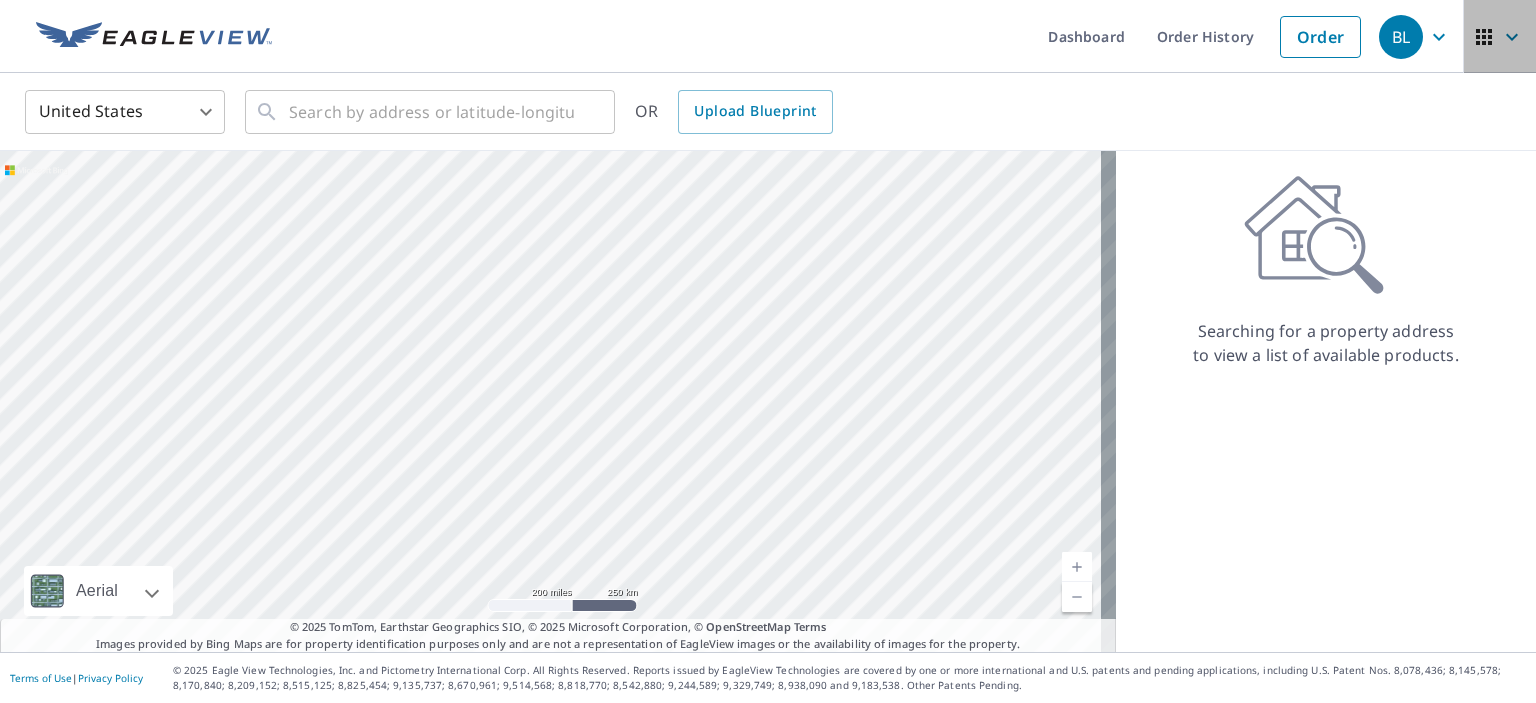 click 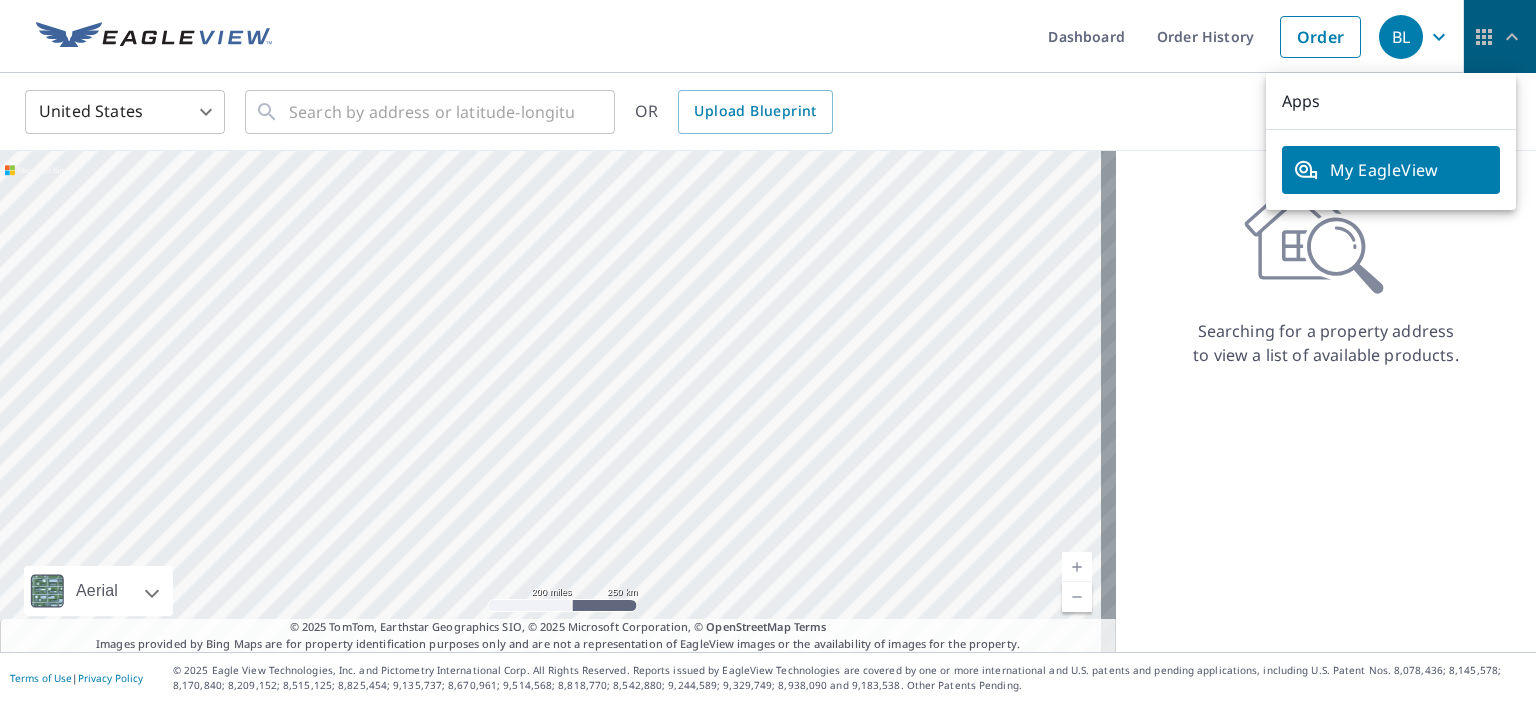 click at bounding box center (1500, 37) 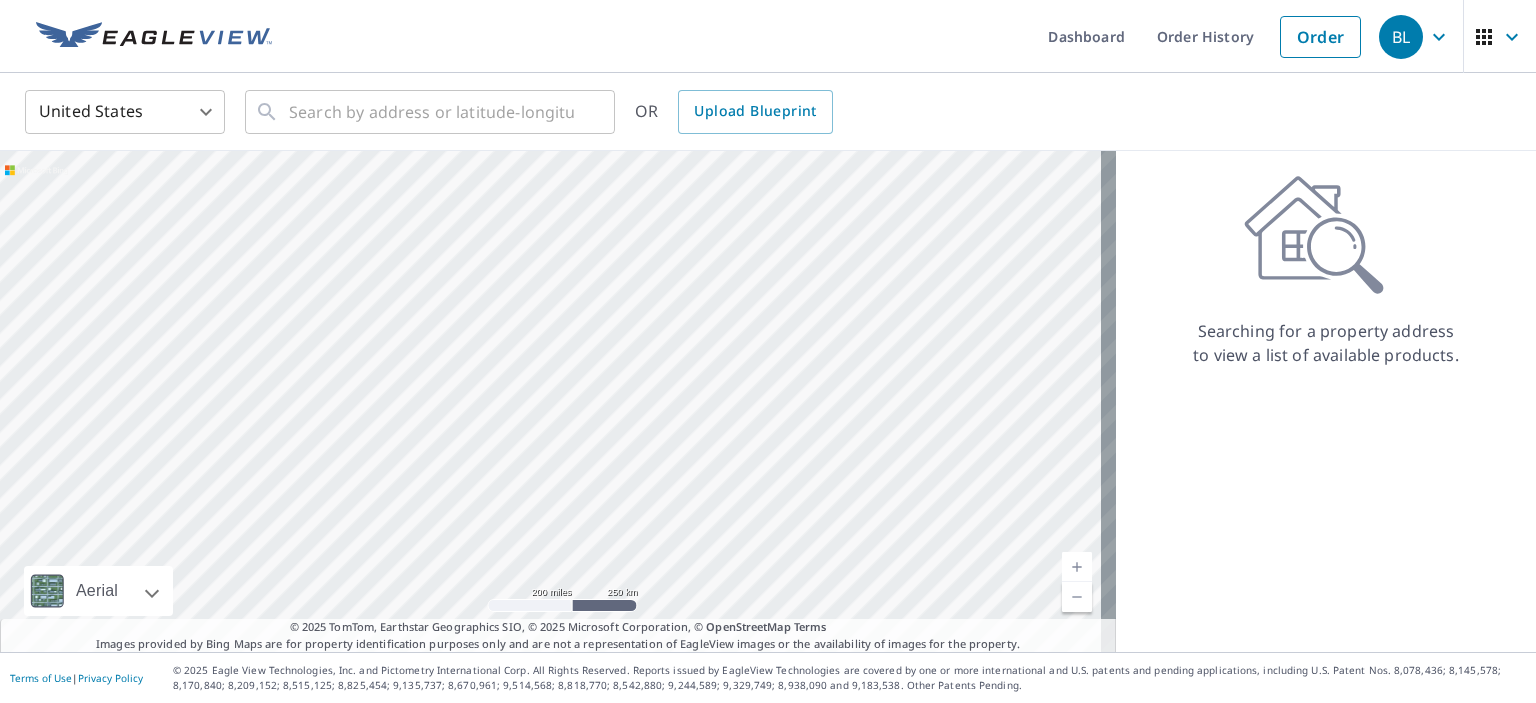click on "BL" at bounding box center [1401, 37] 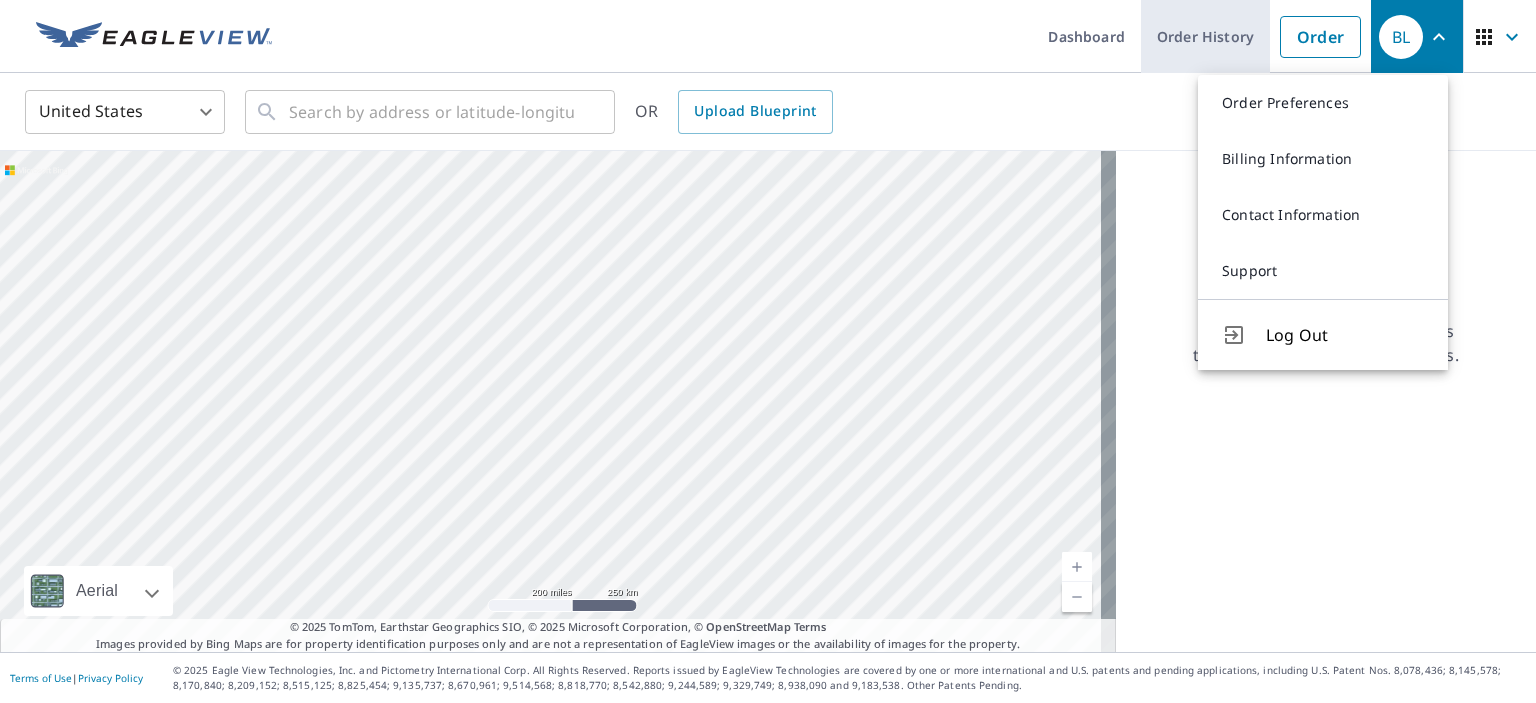 click on "Order History" at bounding box center (1205, 36) 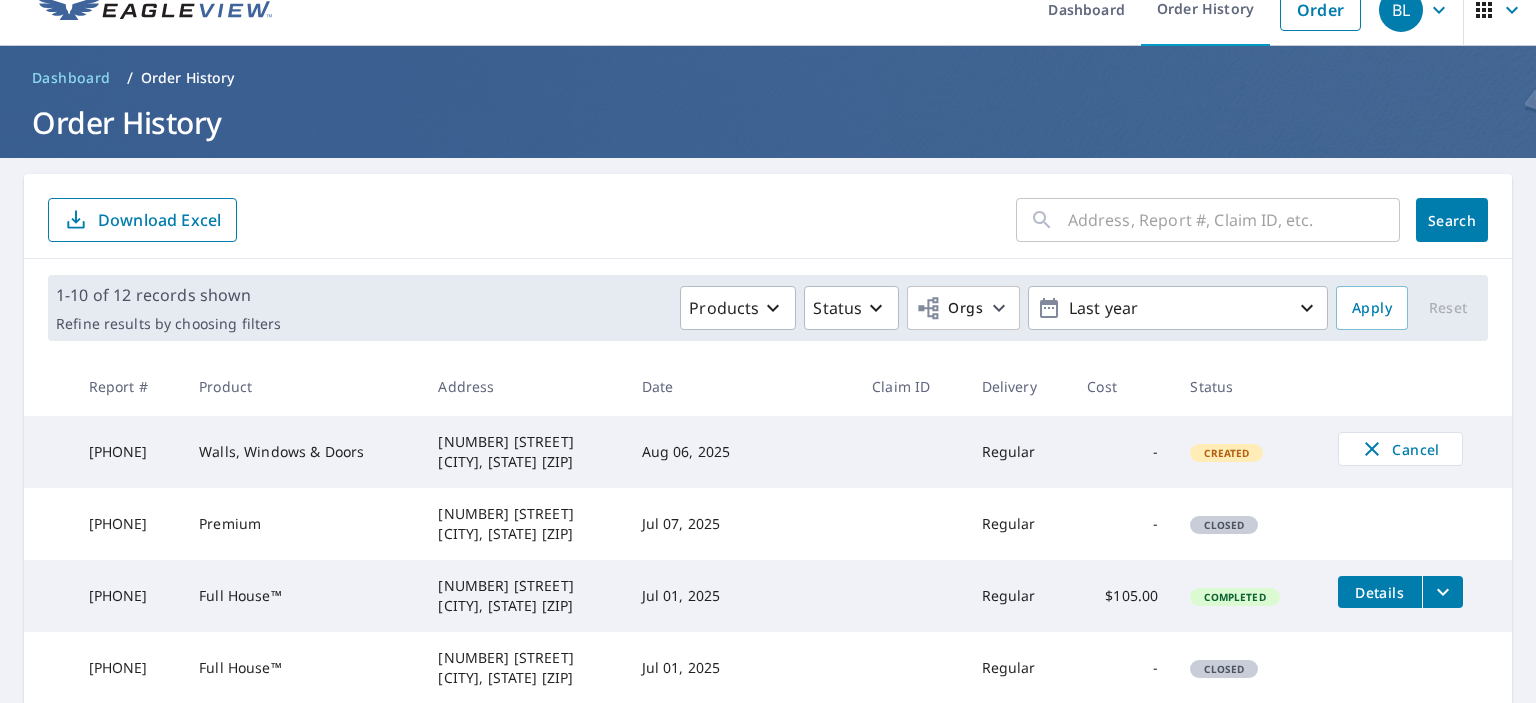 scroll, scrollTop: 0, scrollLeft: 0, axis: both 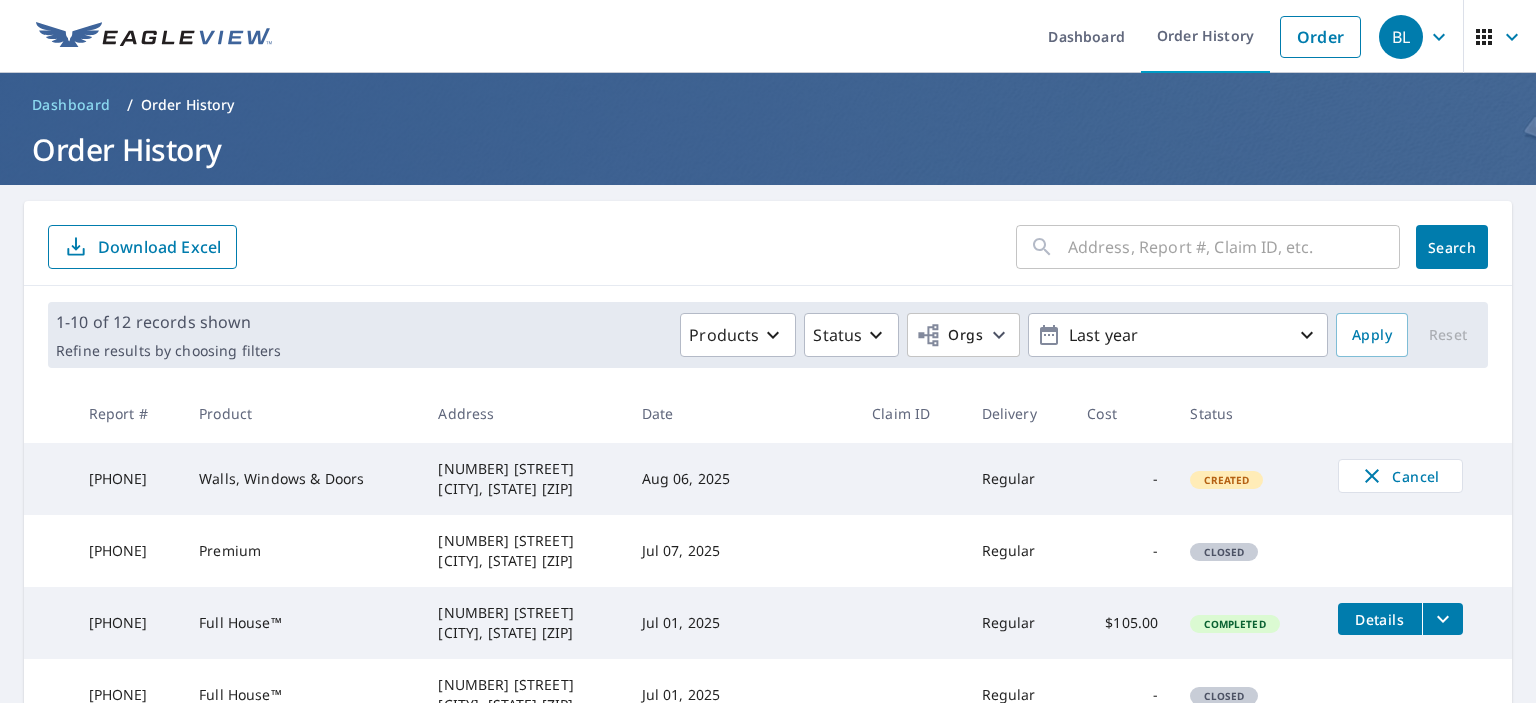 click on "BL" at bounding box center (1401, 37) 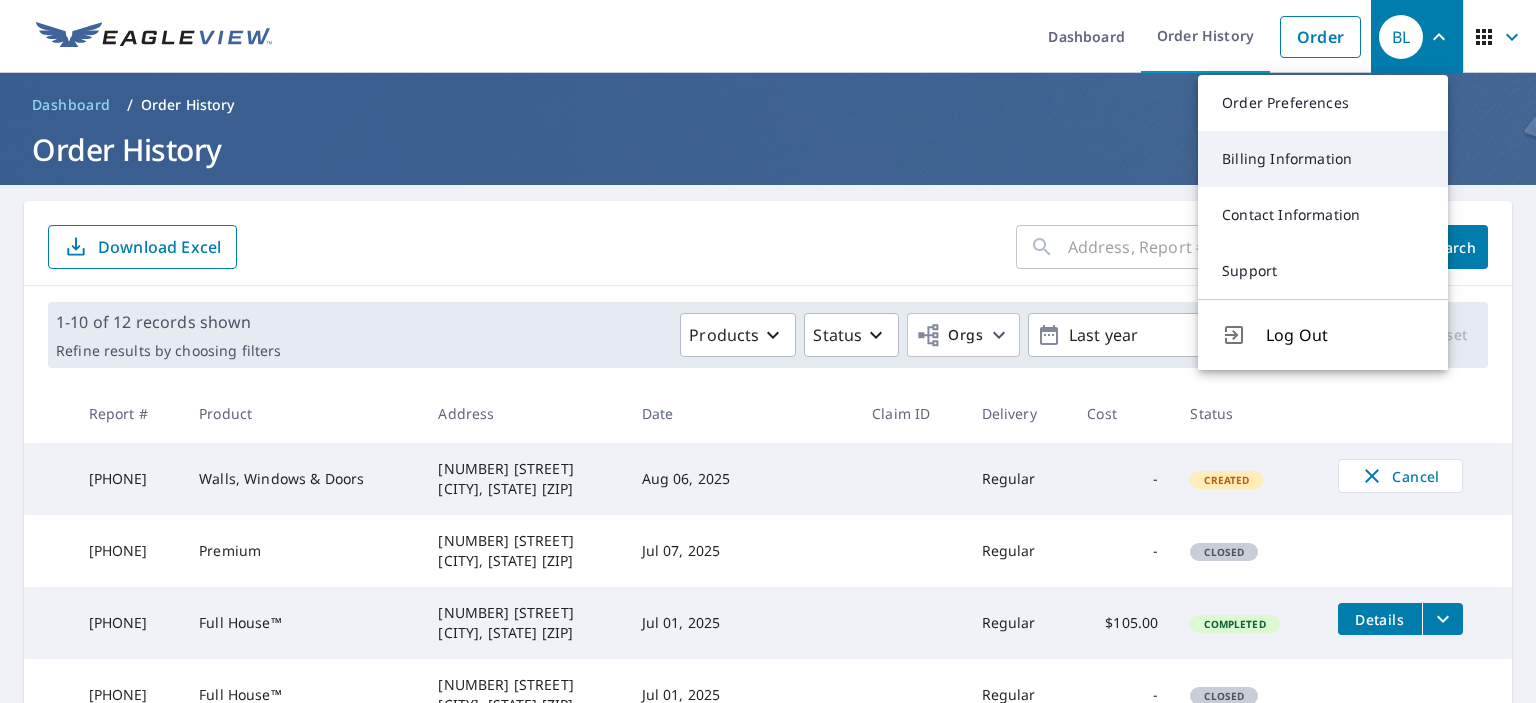 click on "Billing Information" at bounding box center [1323, 159] 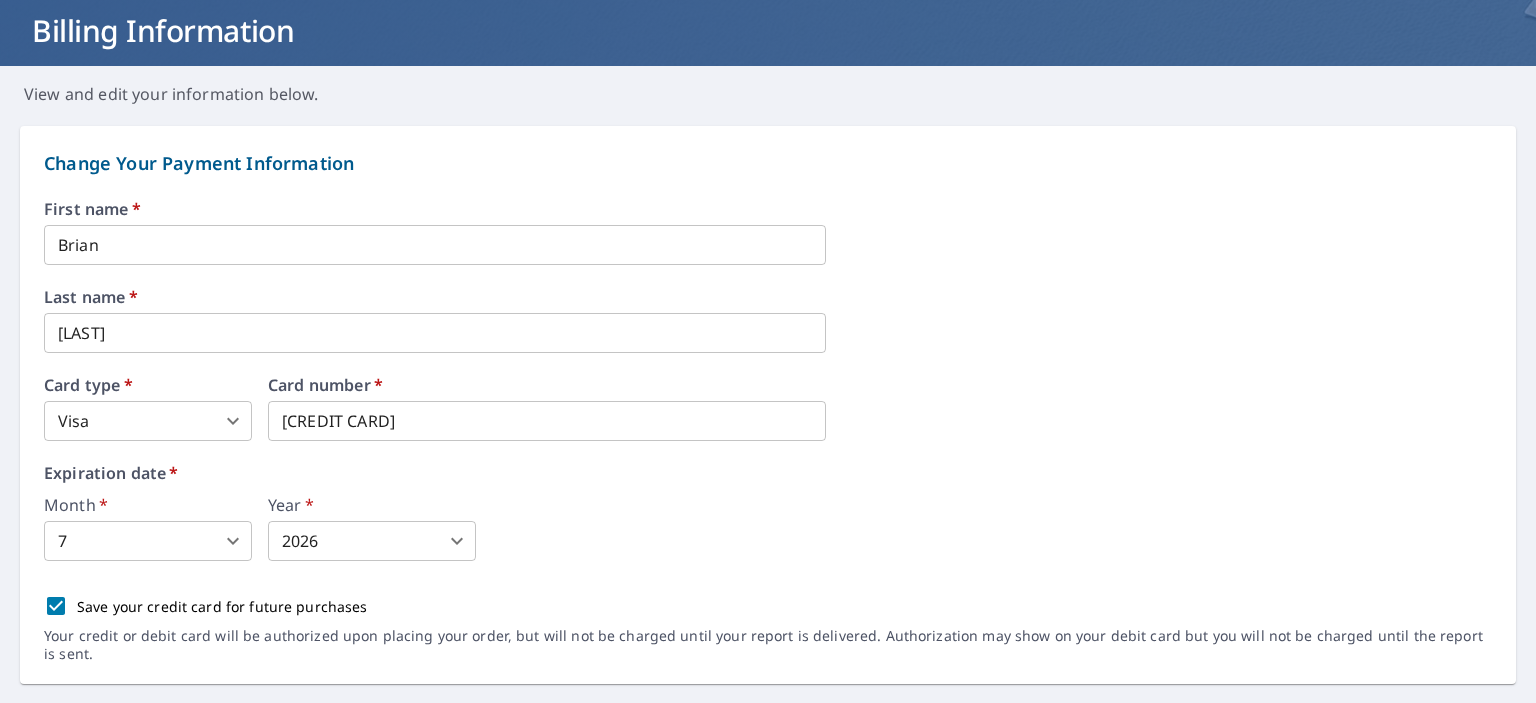 scroll, scrollTop: 133, scrollLeft: 0, axis: vertical 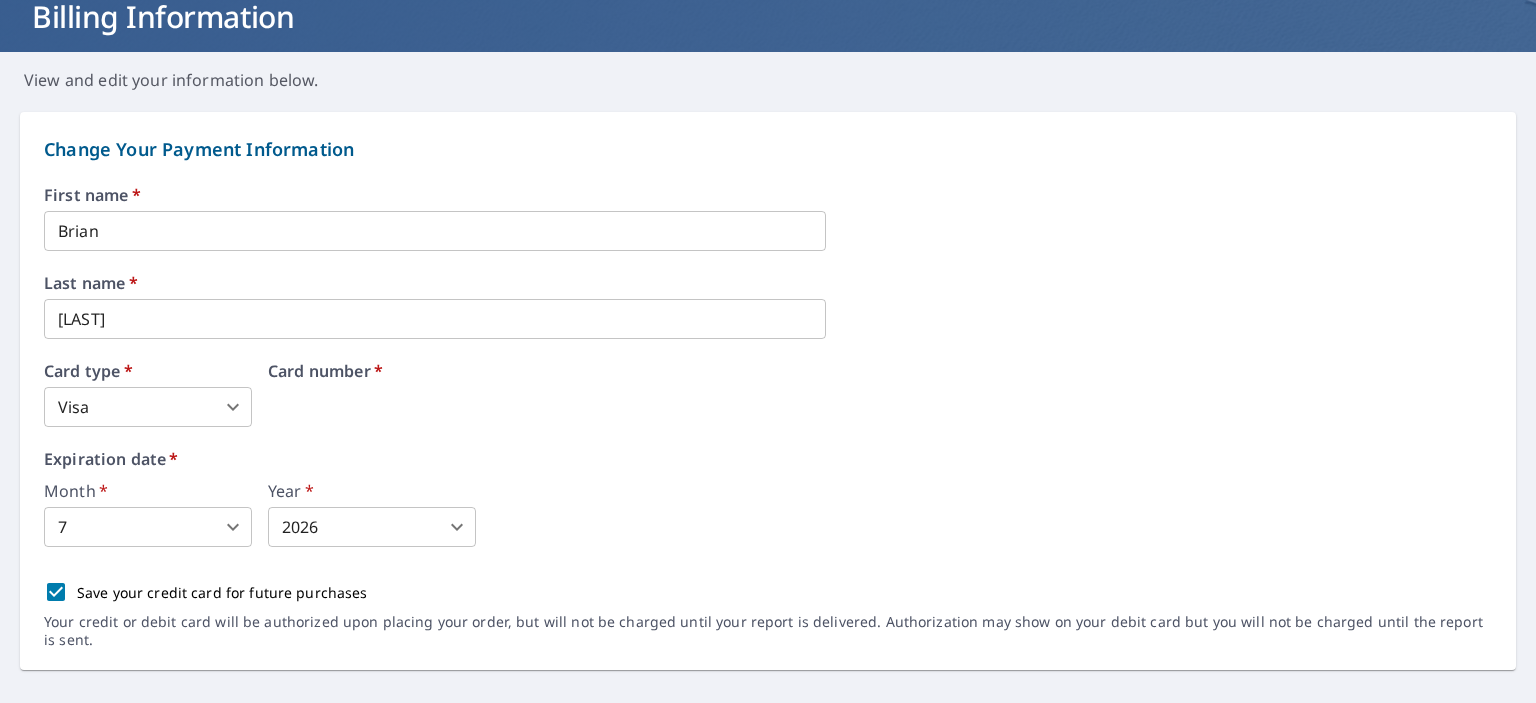 drag, startPoint x: 373, startPoint y: 423, endPoint x: 265, endPoint y: 427, distance: 108.07405 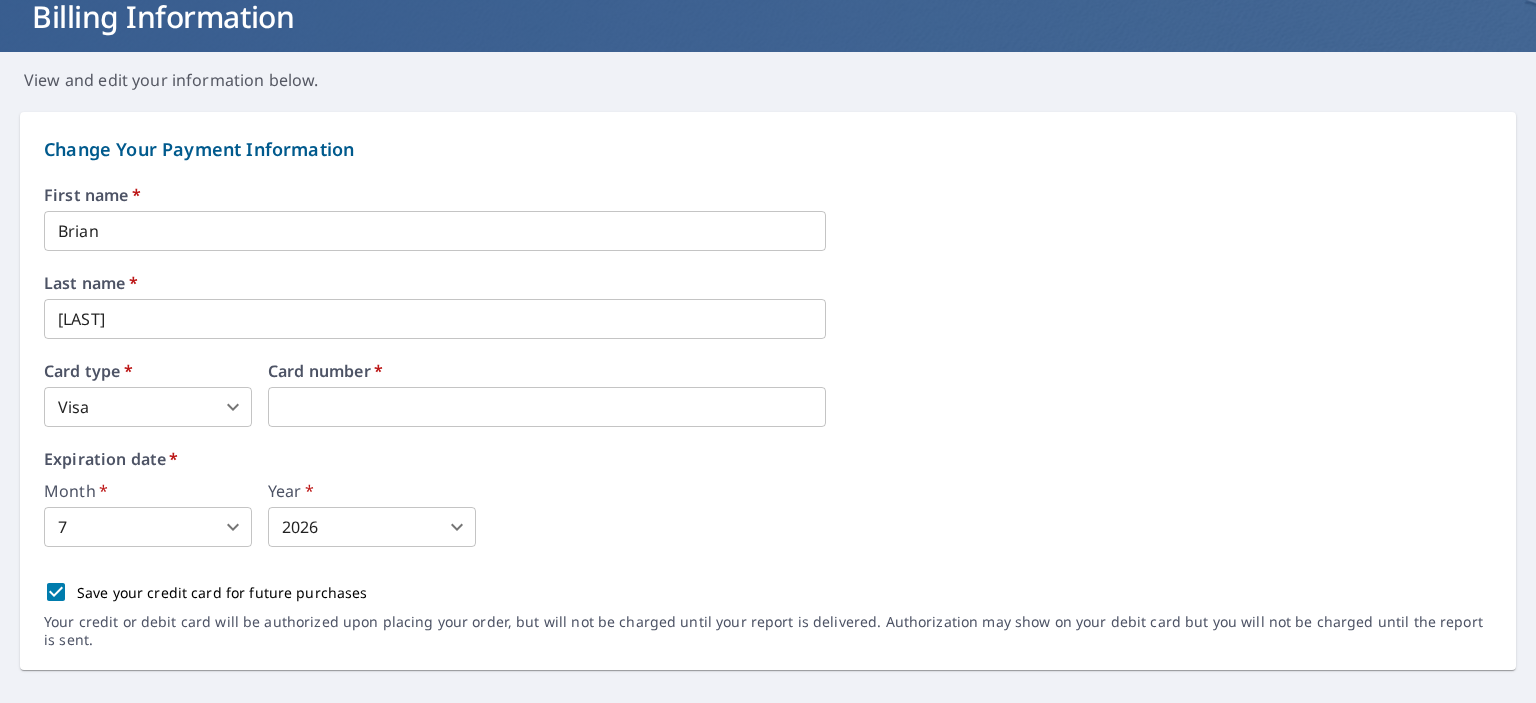 click on "BL BL
Dashboard Order History Order BL Dashboard / Billing Information Billing Information View and edit your information below. Change Your Payment Information First name   * Brian ​ Last name   * Lopez-Hernandez ​ Card type   * Visa 2 ​ Card number   * Expiration date   * Month   * 7 7 ​ Year   * 2026 2026 ​ Save your credit card for future purchases Your credit or debit card will be authorized upon placing your order, but will not be charged until your report is delivered. Authorization may show on your debit card but you will not be charged until the report is sent. Change Your Billing Address Please verify the billing address matches the payment information. Billing email   * embercontractors@gmail.com ​ Company   * Ember Construction ​ Country   * United States US ​ Phone 630-327-2614 ​ Ext. ​ Secondary phone ​ Ext. ​ Address 14132 High Rd ​ City Lockport ​ State IL IL ​ Zip code 60441 ​ Save Cancel Terms of Use  |  Privacy Policy" at bounding box center (768, 351) 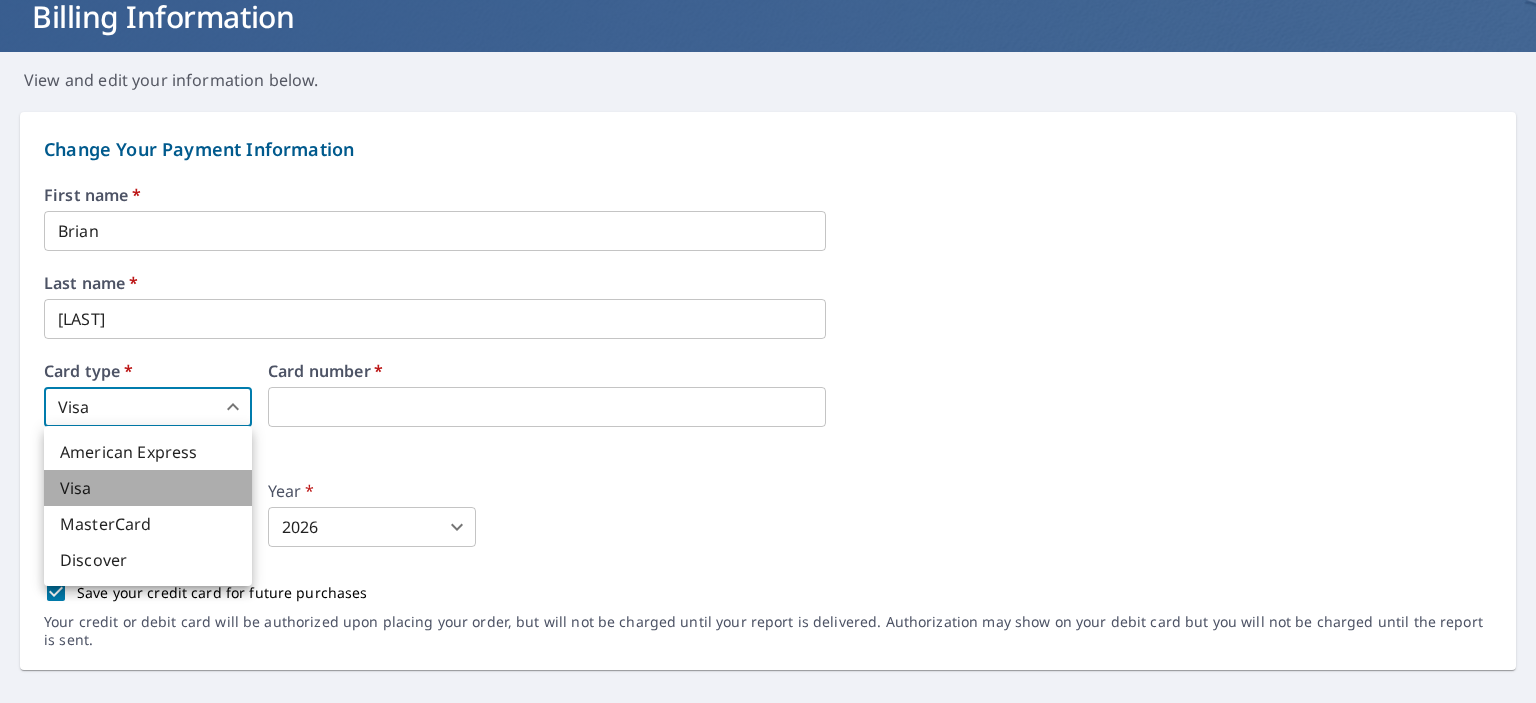 click on "Visa" at bounding box center [148, 488] 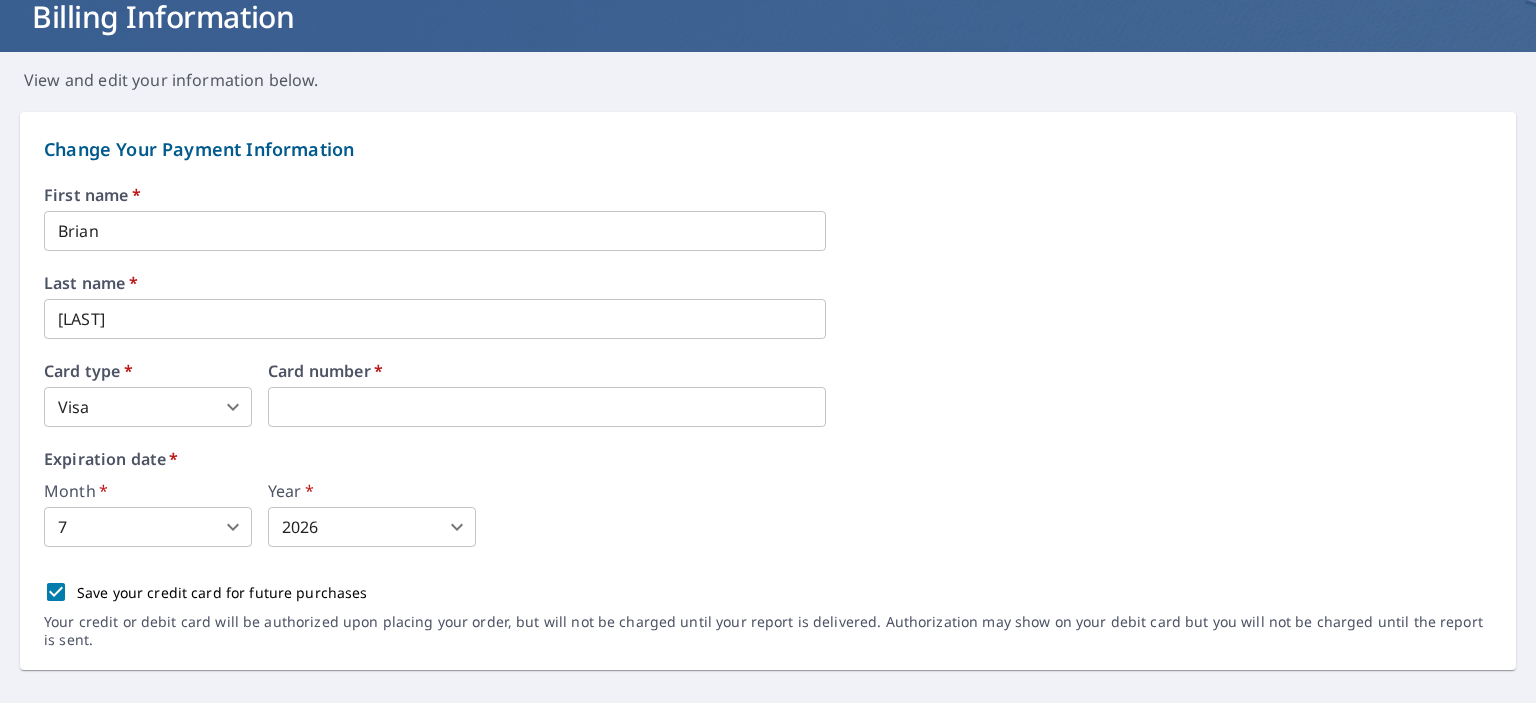click on "BL BL
Dashboard Order History Order BL Dashboard / Billing Information Billing Information View and edit your information below. Change Your Payment Information First name   * Brian ​ Last name   * Lopez-Hernandez ​ Card type   * Visa 2 ​ Card number   * Expiration date   * Month   * 7 7 ​ Year   * 2026 2026 ​ Save your credit card for future purchases Your credit or debit card will be authorized upon placing your order, but will not be charged until your report is delivered. Authorization may show on your debit card but you will not be charged until the report is sent. Change Your Billing Address Please verify the billing address matches the payment information. Billing email   * embercontractors@gmail.com ​ Company   * Ember Construction ​ Country   * United States US ​ Phone 630-327-2614 ​ Ext. ​ Secondary phone ​ Ext. ​ Address 14132 High Rd ​ City Lockport ​ State IL IL ​ Zip code 60441 ​ Save Cancel Terms of Use  |  Privacy Policy" at bounding box center [768, 351] 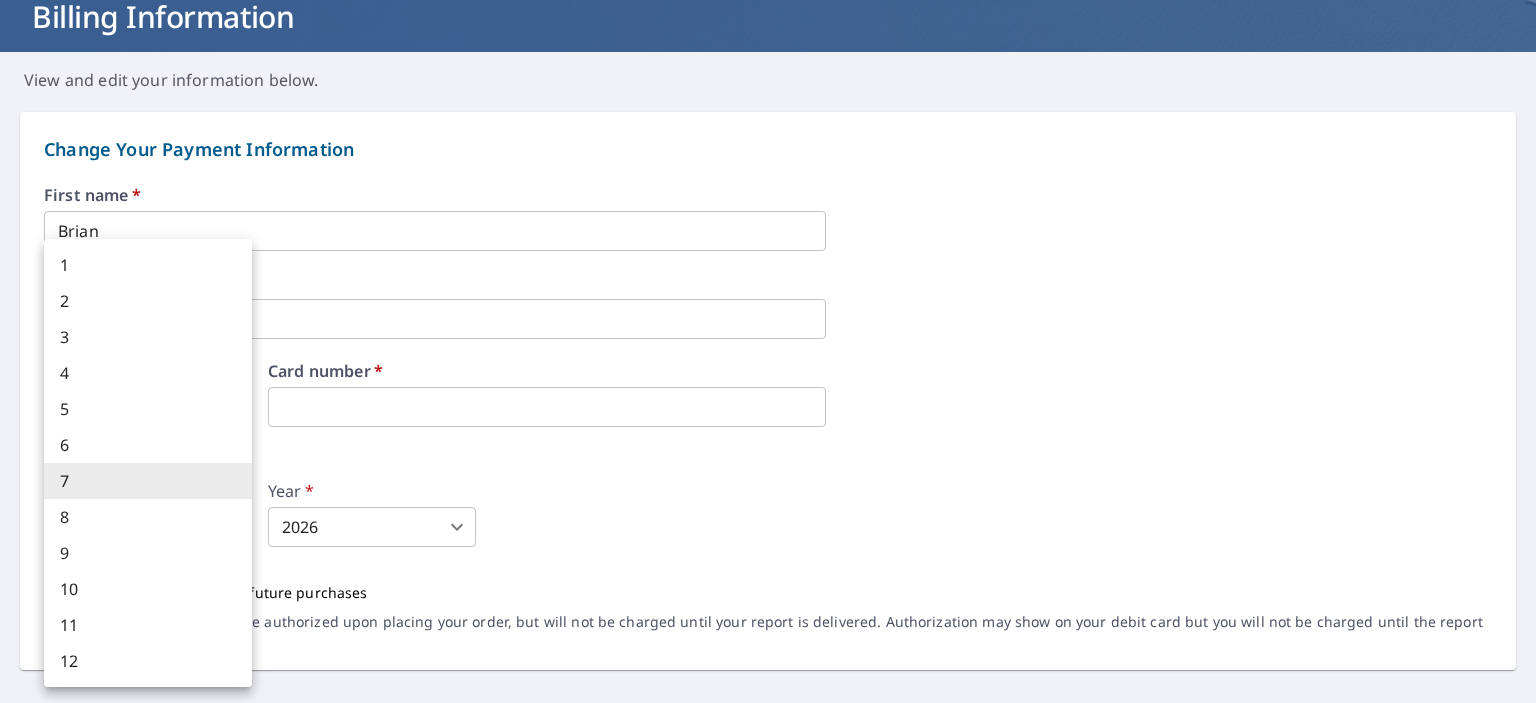 click on "3" at bounding box center [148, 337] 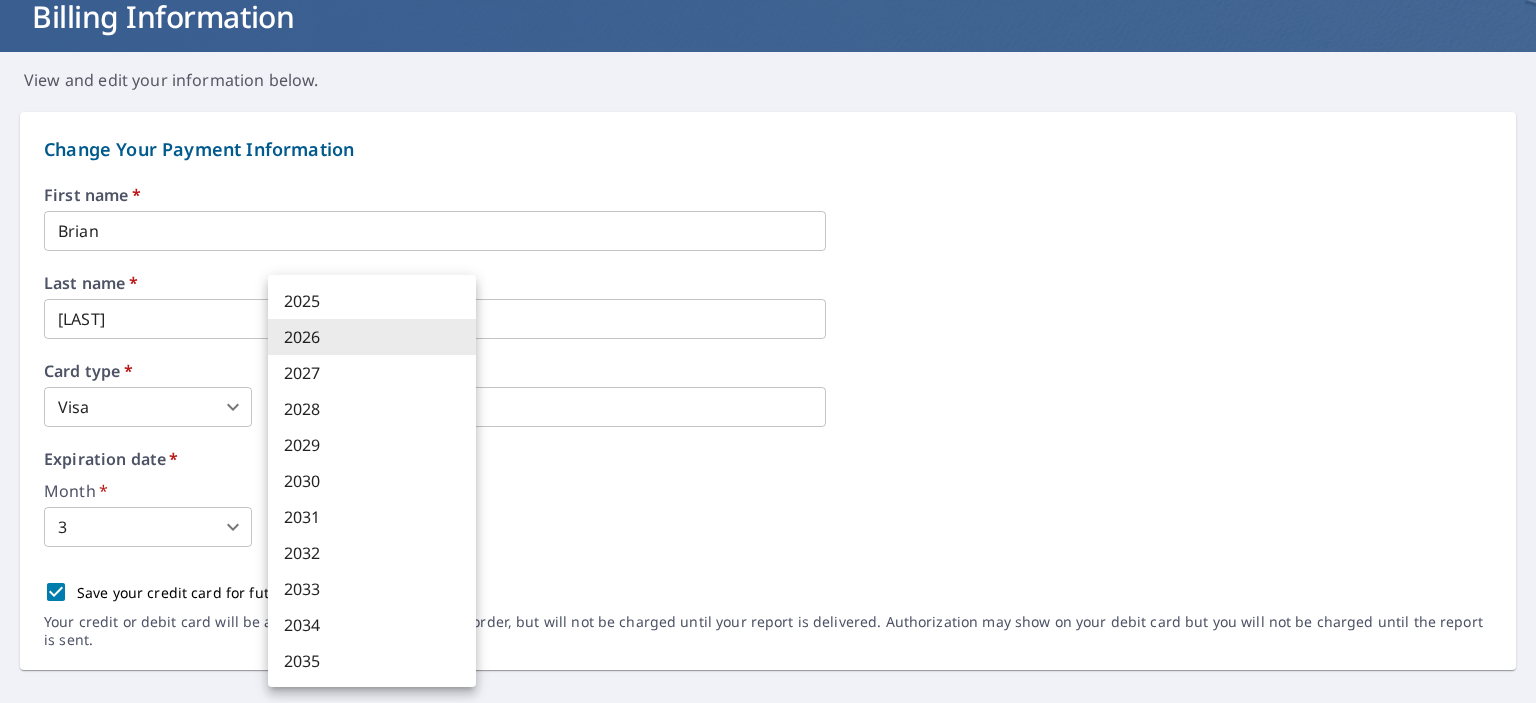 click on "BL BL
Dashboard Order History Order BL Dashboard / Billing Information Billing Information View and edit your information below. Change Your Payment Information First name   * Brian ​ Last name   * Lopez-Hernandez ​ Card type   * Visa 2 ​ Card number   * Expiration date   * Month   * 3 3 ​ Year   * 2026 2026 ​ Save your credit card for future purchases Your credit or debit card will be authorized upon placing your order, but will not be charged until your report is delivered. Authorization may show on your debit card but you will not be charged until the report is sent. Change Your Billing Address Please verify the billing address matches the payment information. Billing email   * embercontractors@gmail.com ​ Company   * Ember Construction ​ Country   * United States US ​ Phone 630-327-2614 ​ Ext. ​ Secondary phone ​ Ext. ​ Address 14132 High Rd ​ City Lockport ​ State IL IL ​ Zip code 60441 ​ Save Cancel Terms of Use  |  Privacy Policy" at bounding box center [768, 351] 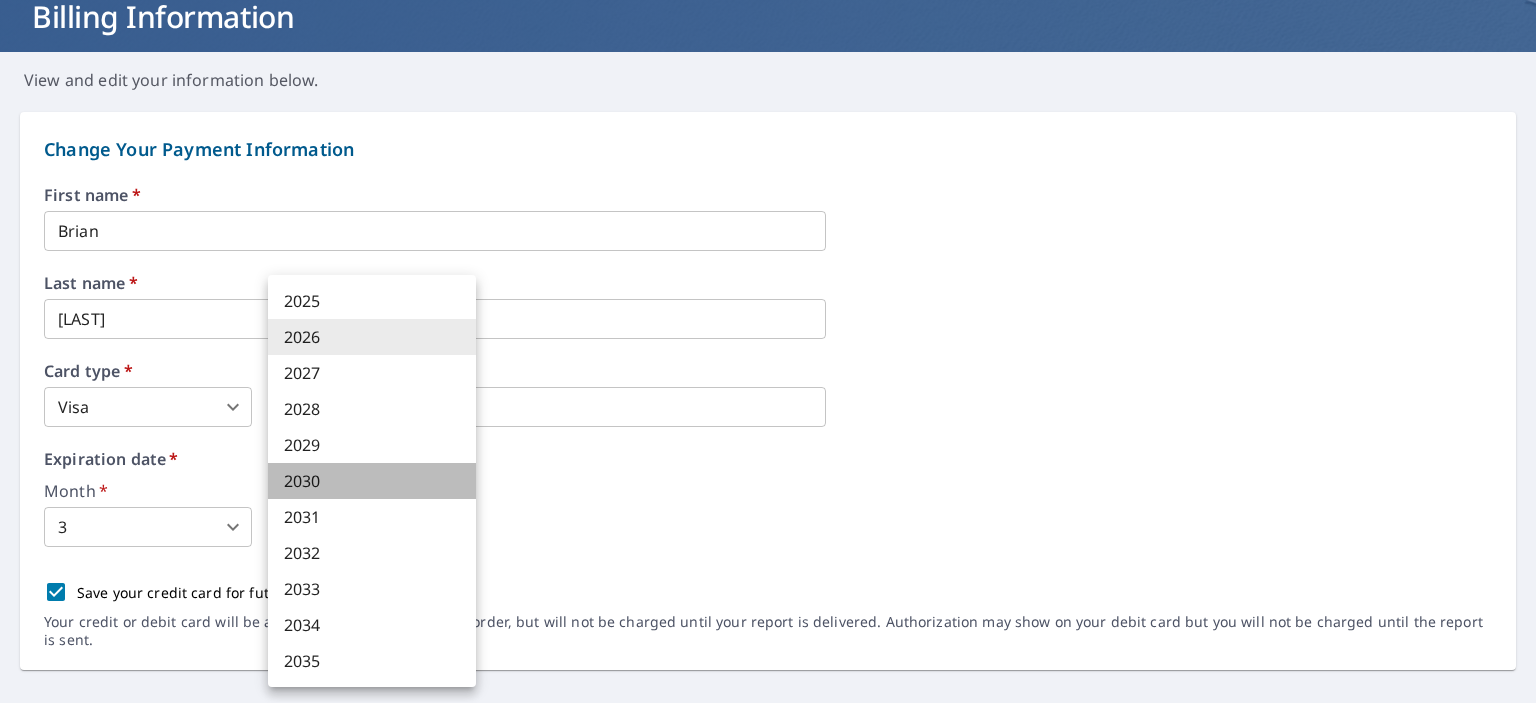 click on "2030" at bounding box center (372, 481) 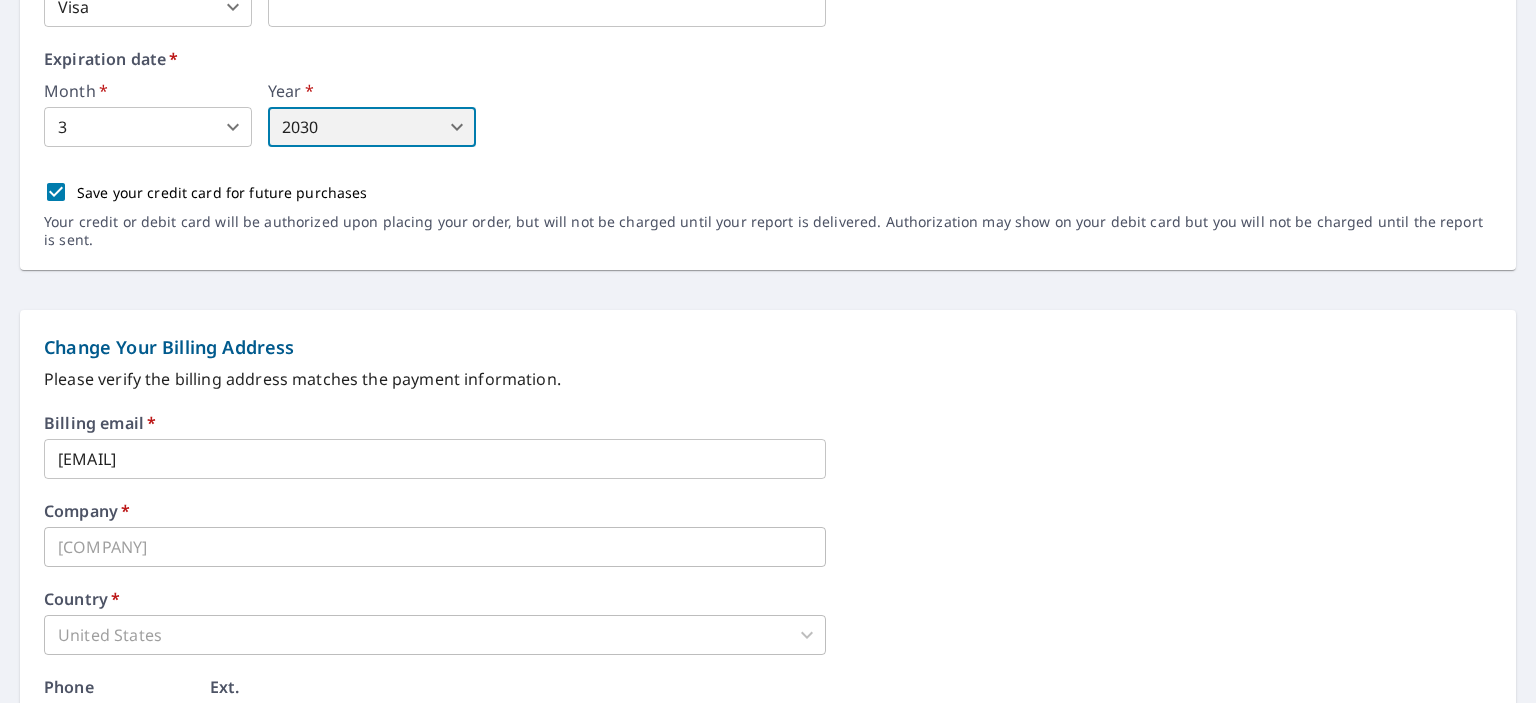 scroll, scrollTop: 666, scrollLeft: 0, axis: vertical 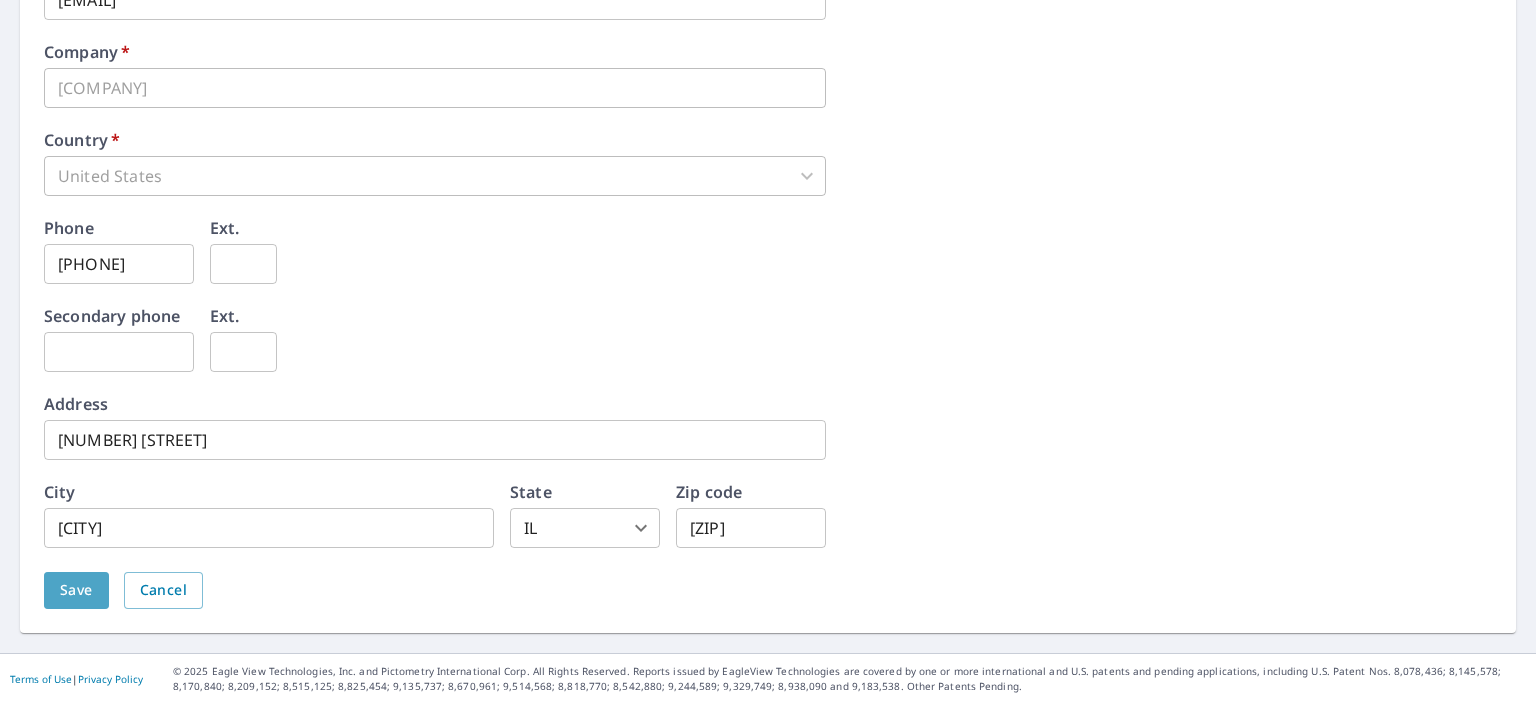 click on "Save" at bounding box center (76, 590) 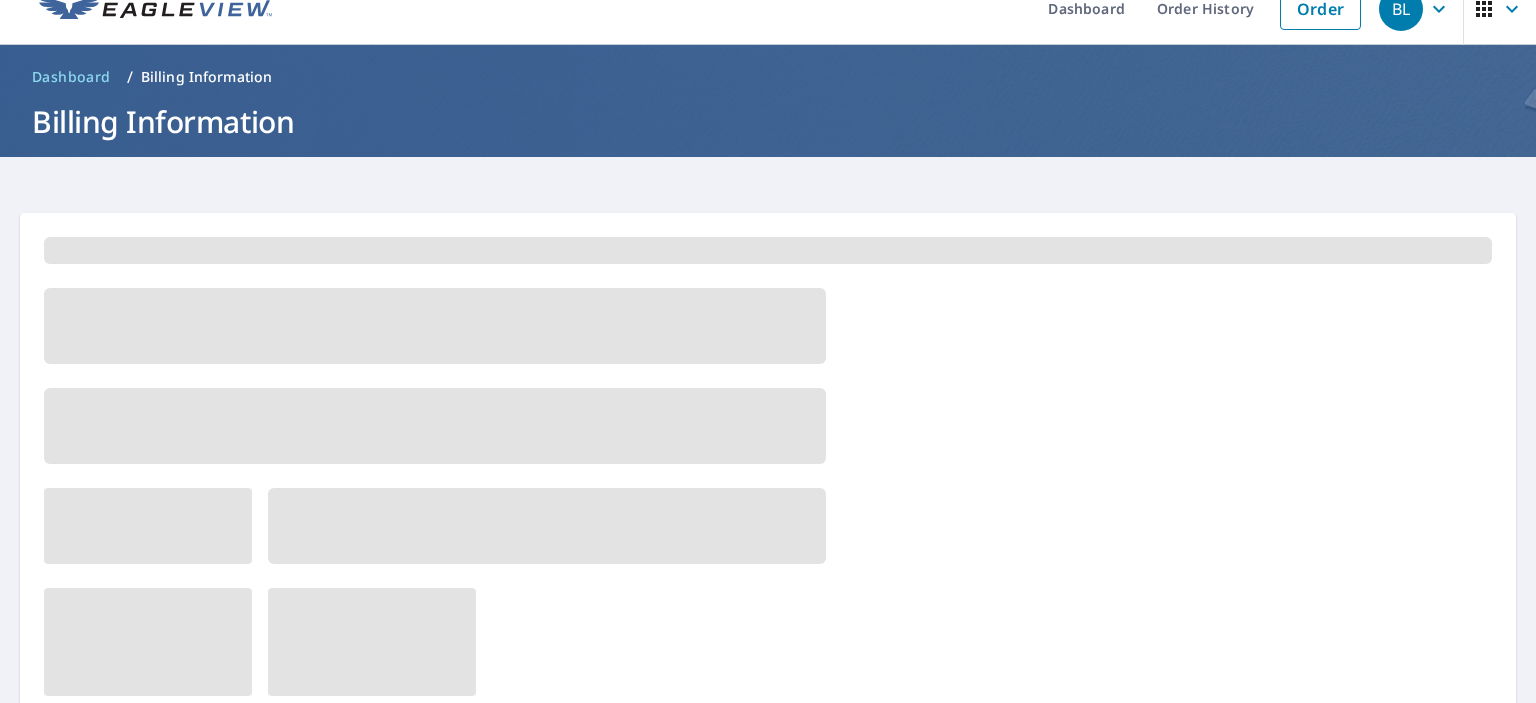 scroll, scrollTop: 0, scrollLeft: 0, axis: both 